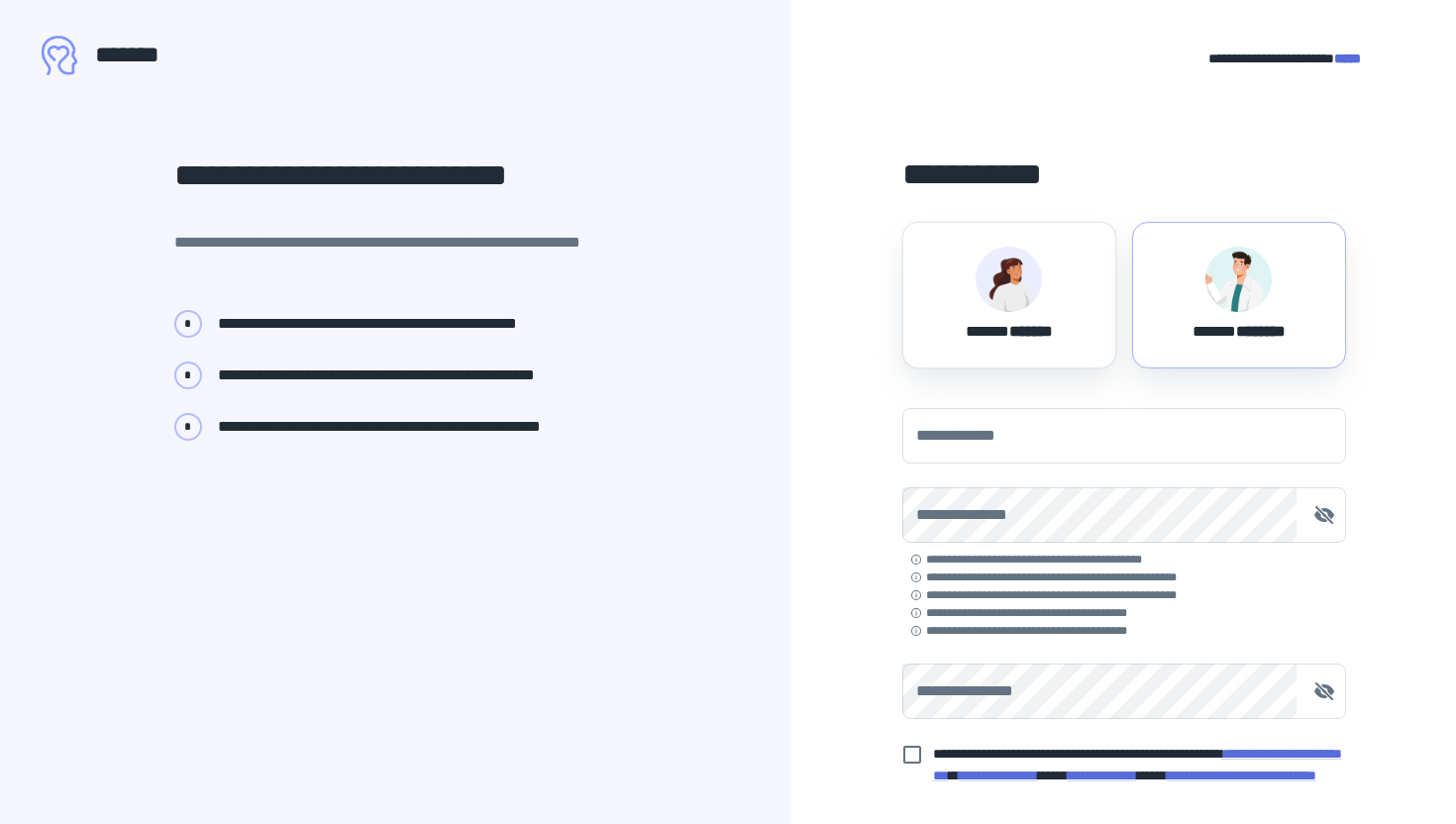 scroll, scrollTop: 0, scrollLeft: 0, axis: both 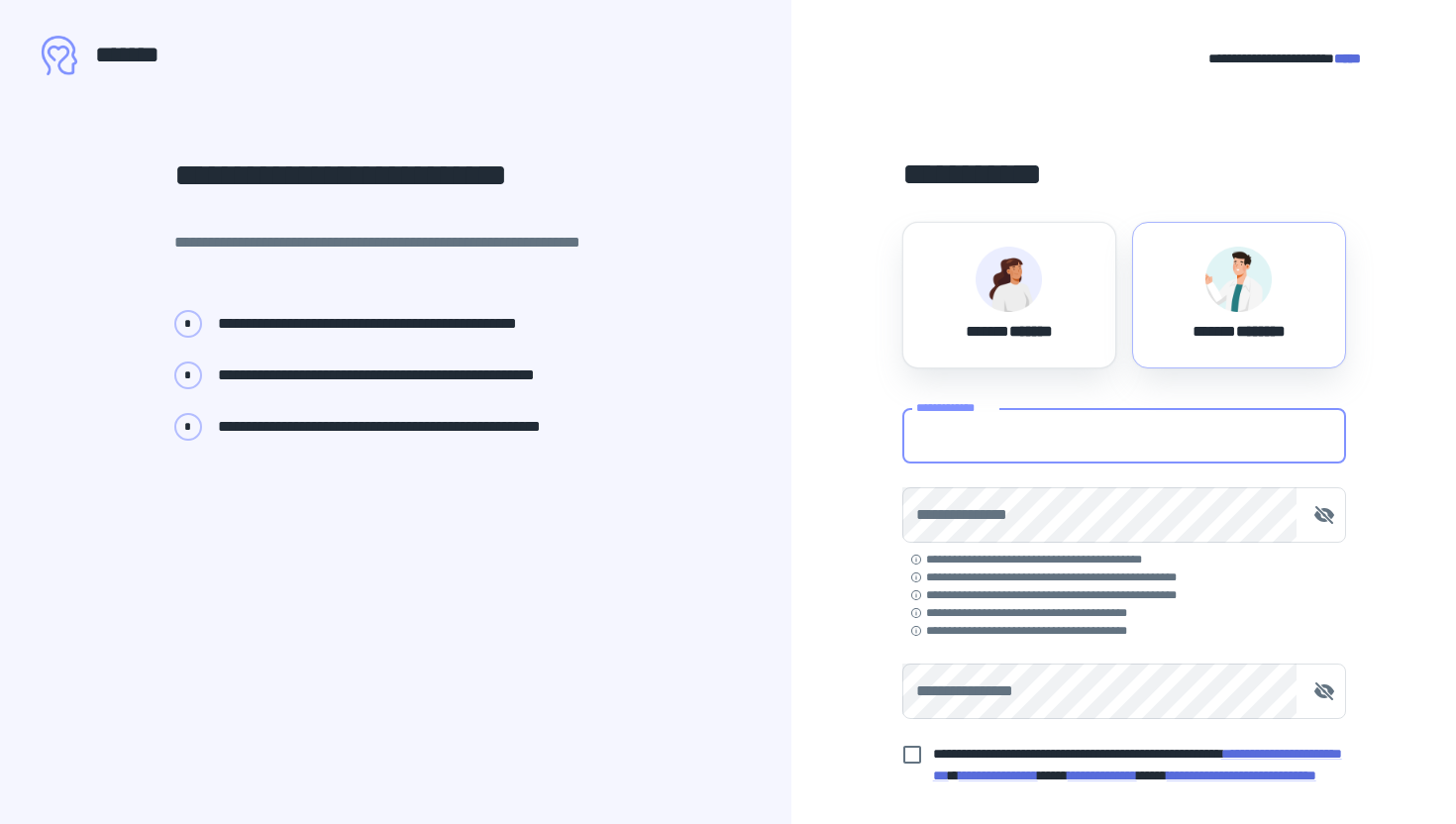 click on "**********" at bounding box center (1124, 436) 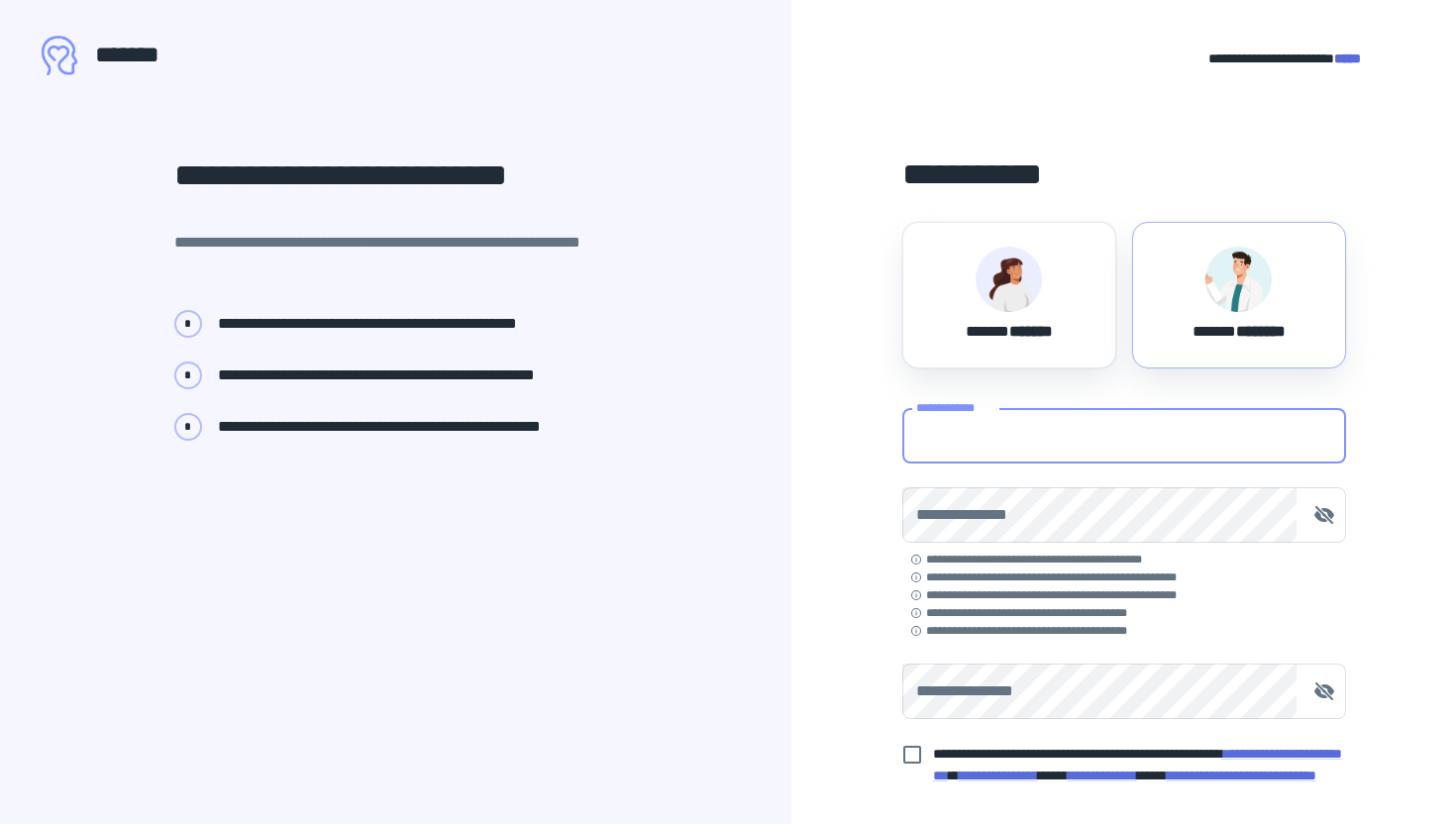 type on "**********" 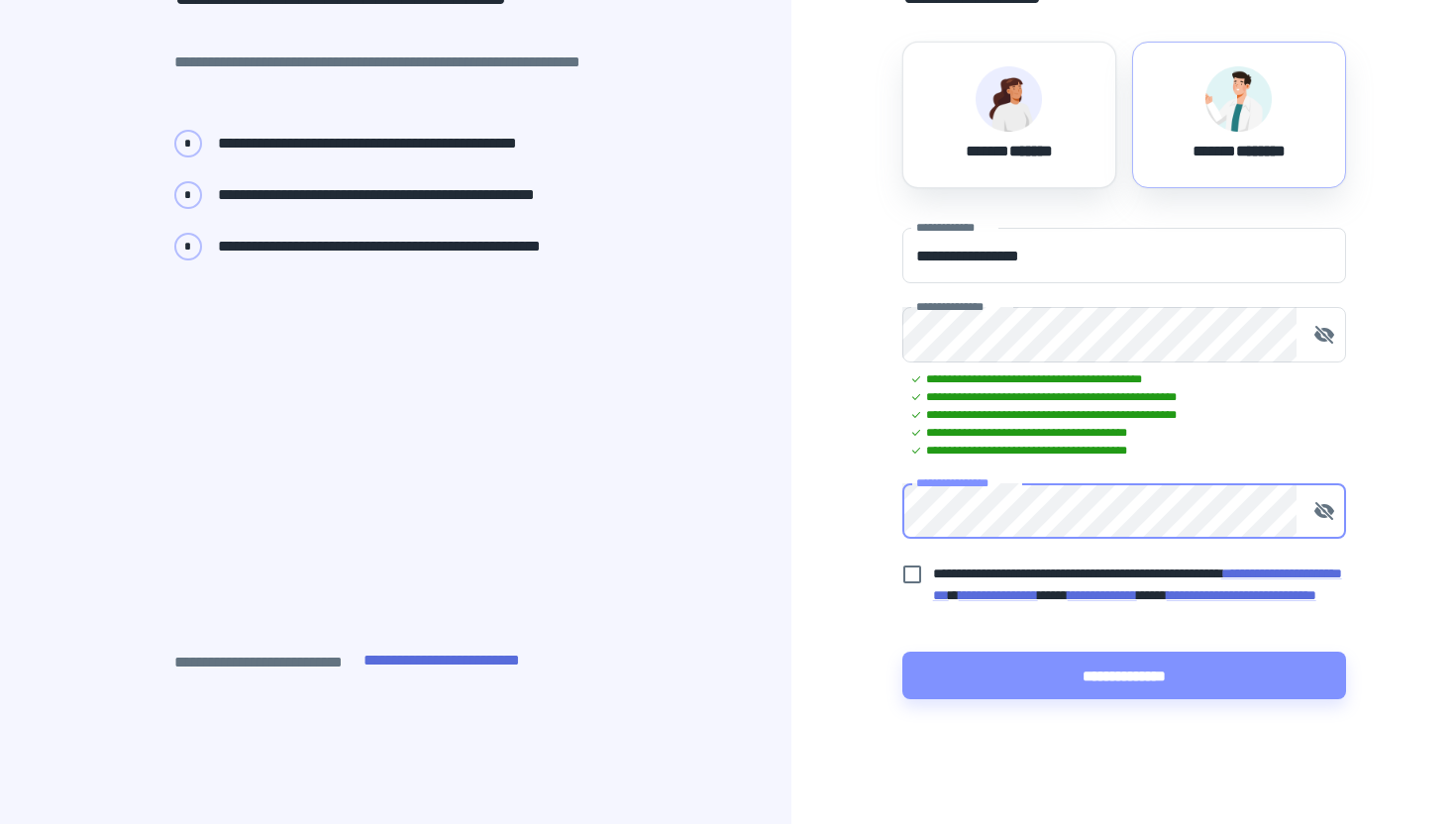scroll, scrollTop: 182, scrollLeft: 0, axis: vertical 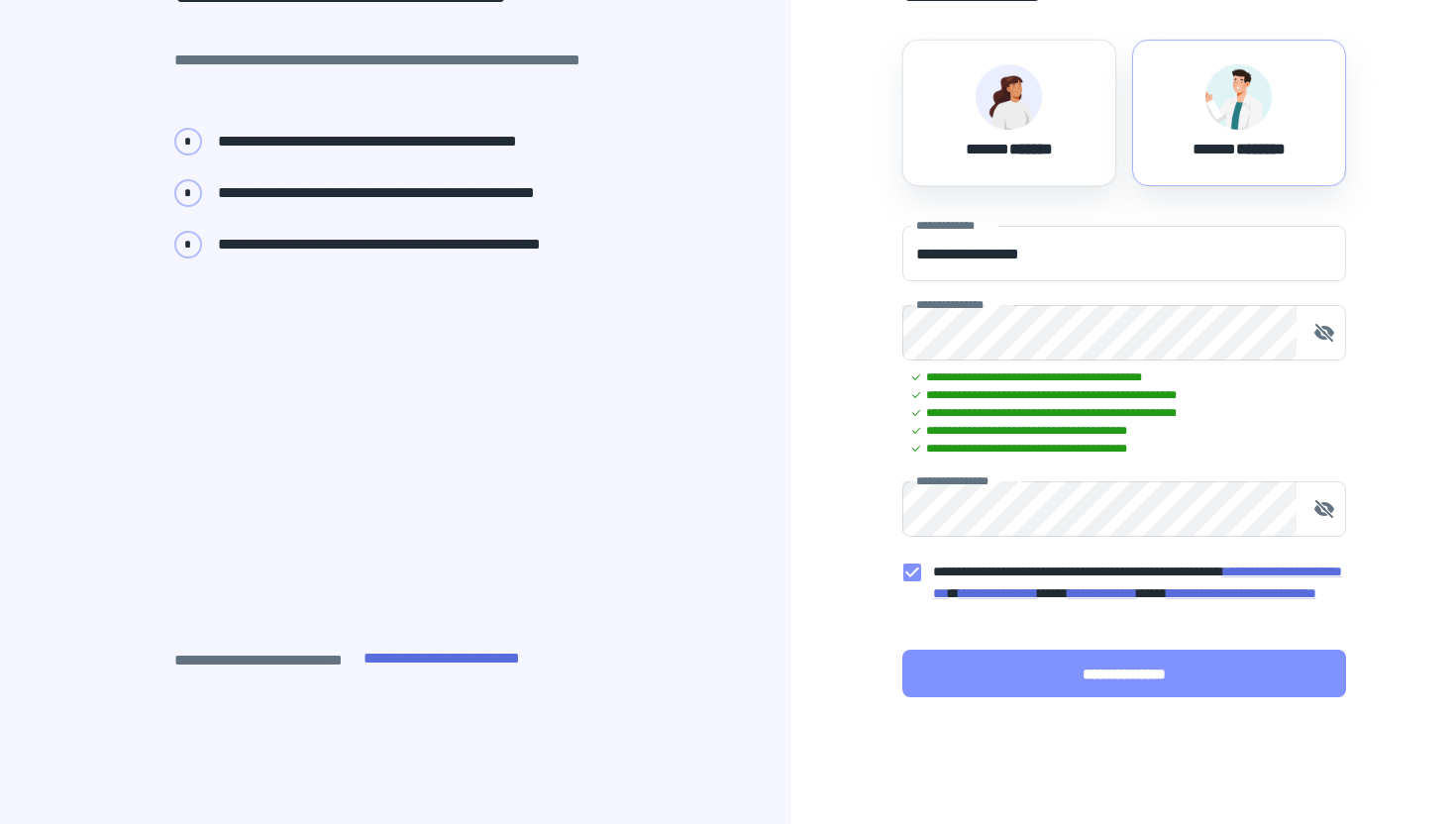 click on "**********" at bounding box center [1124, 673] 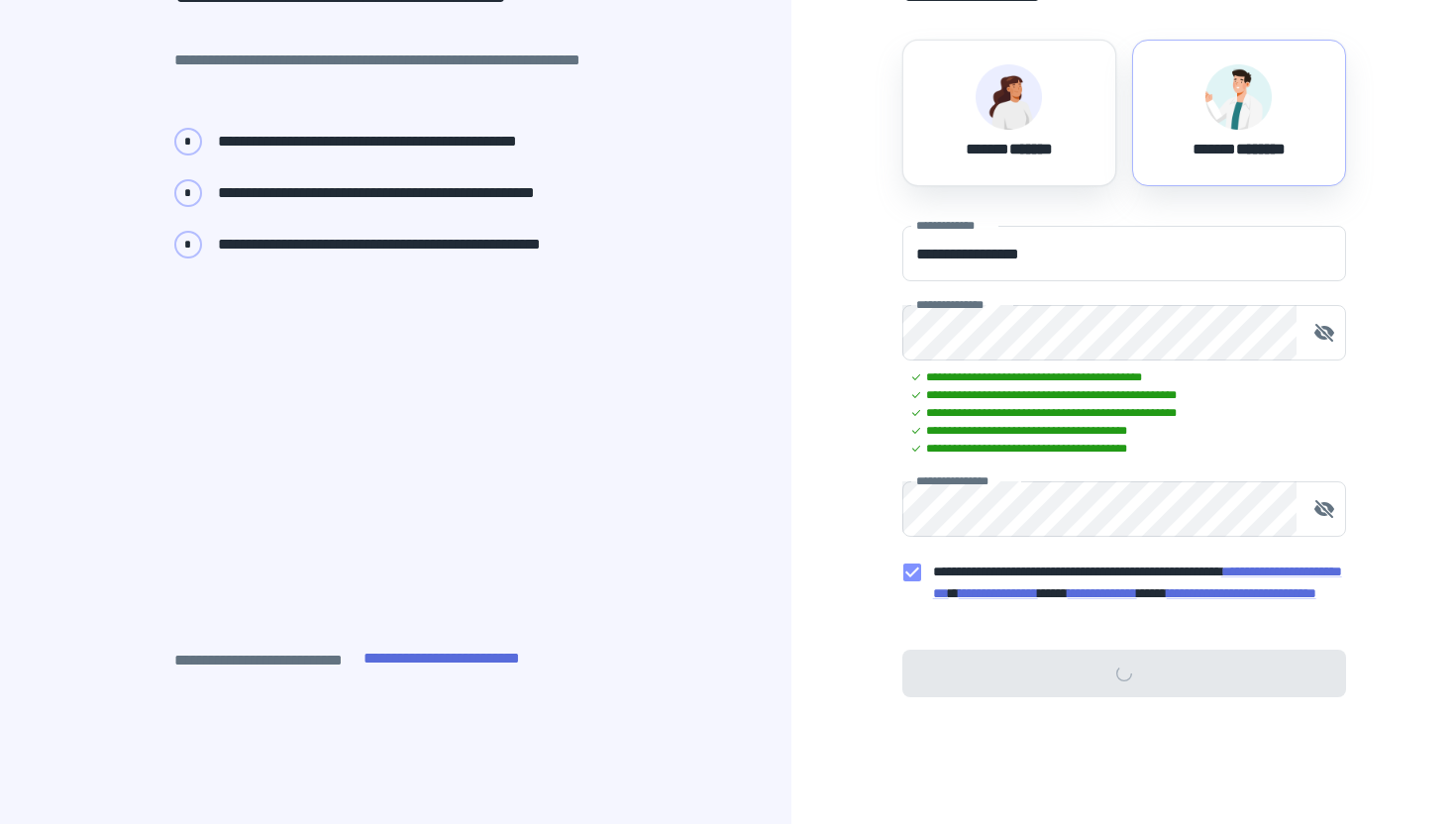 scroll, scrollTop: 0, scrollLeft: 0, axis: both 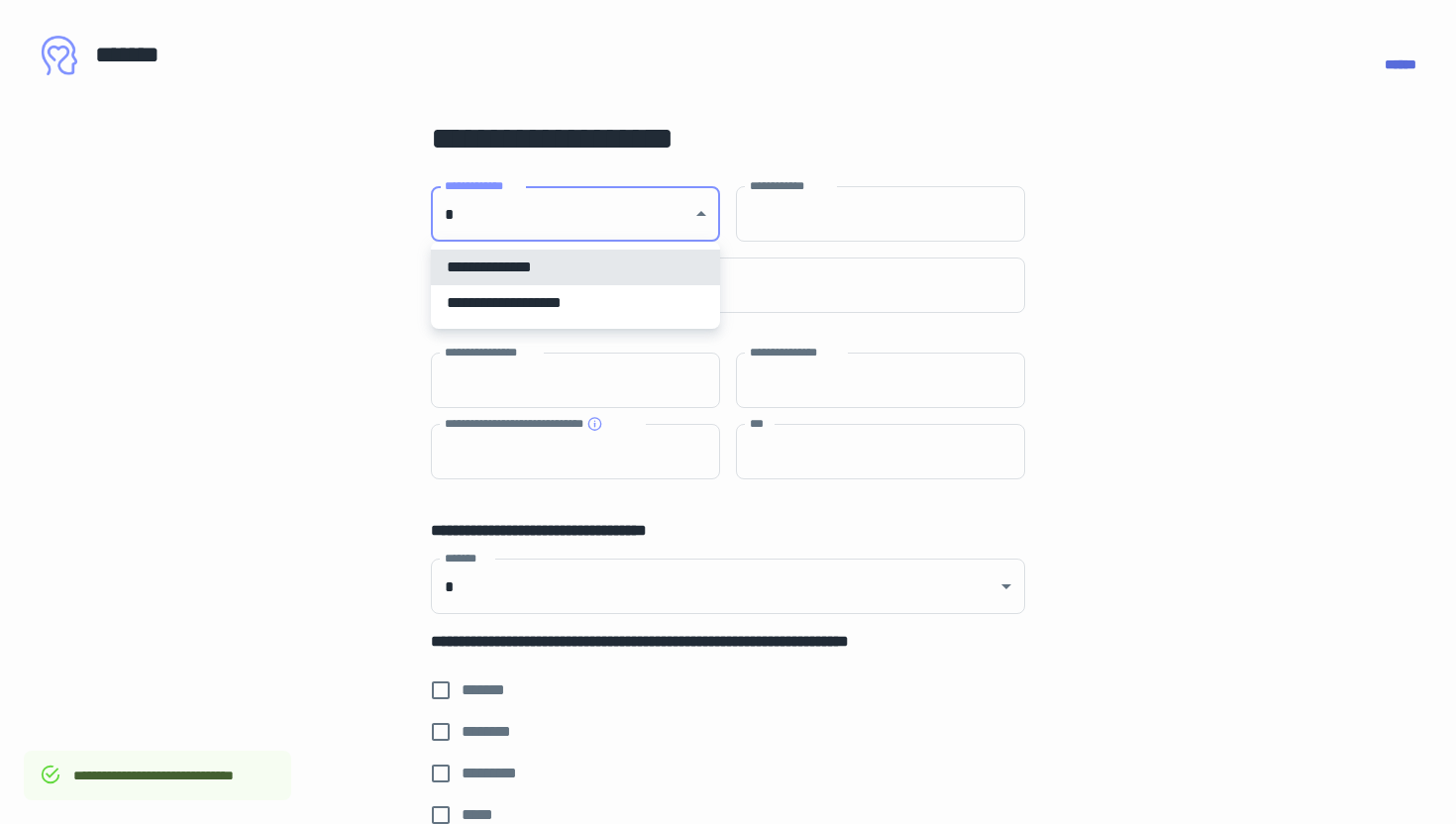 click on "**********" at bounding box center (728, 412) 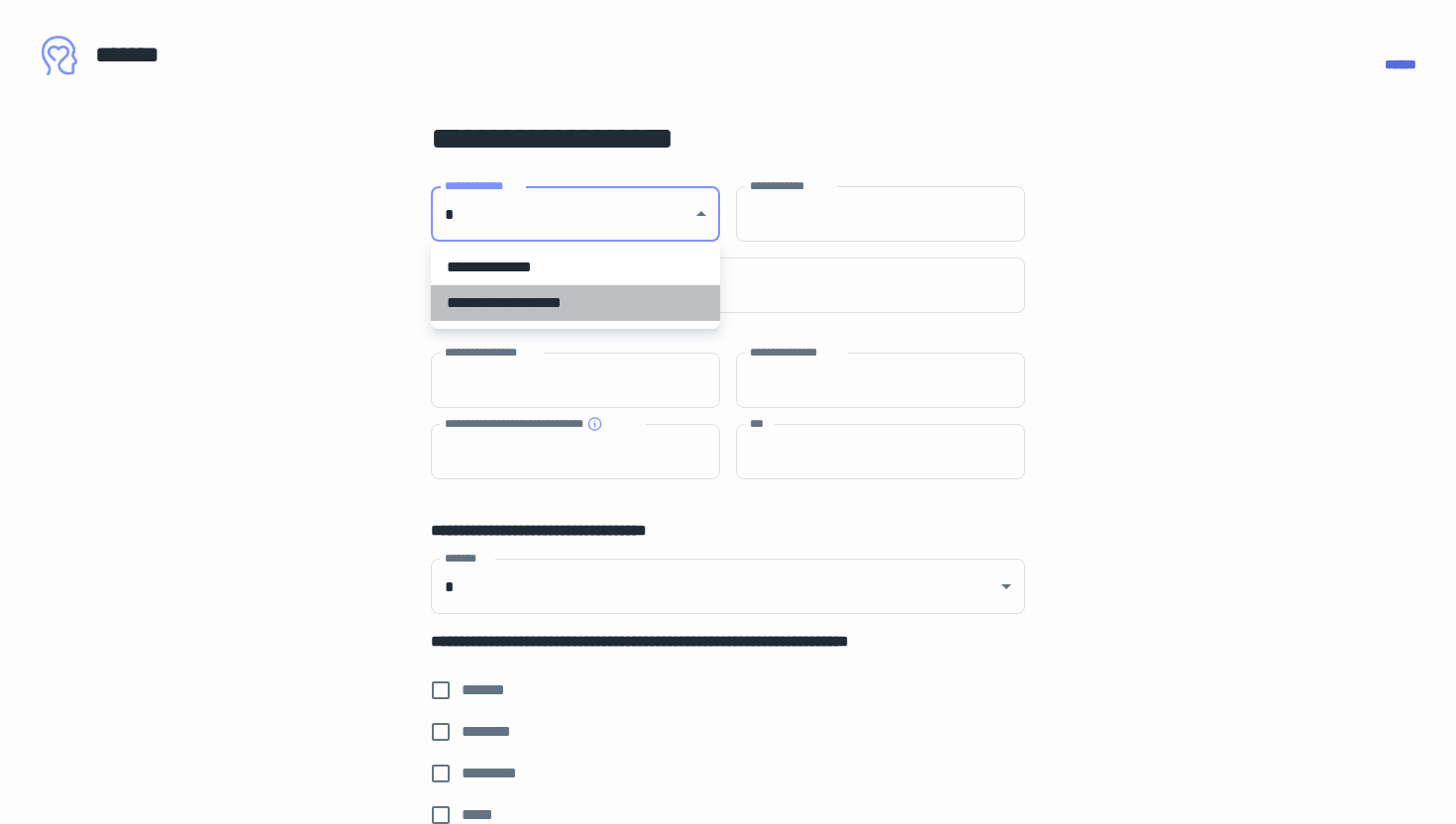 click on "**********" at bounding box center [575, 303] 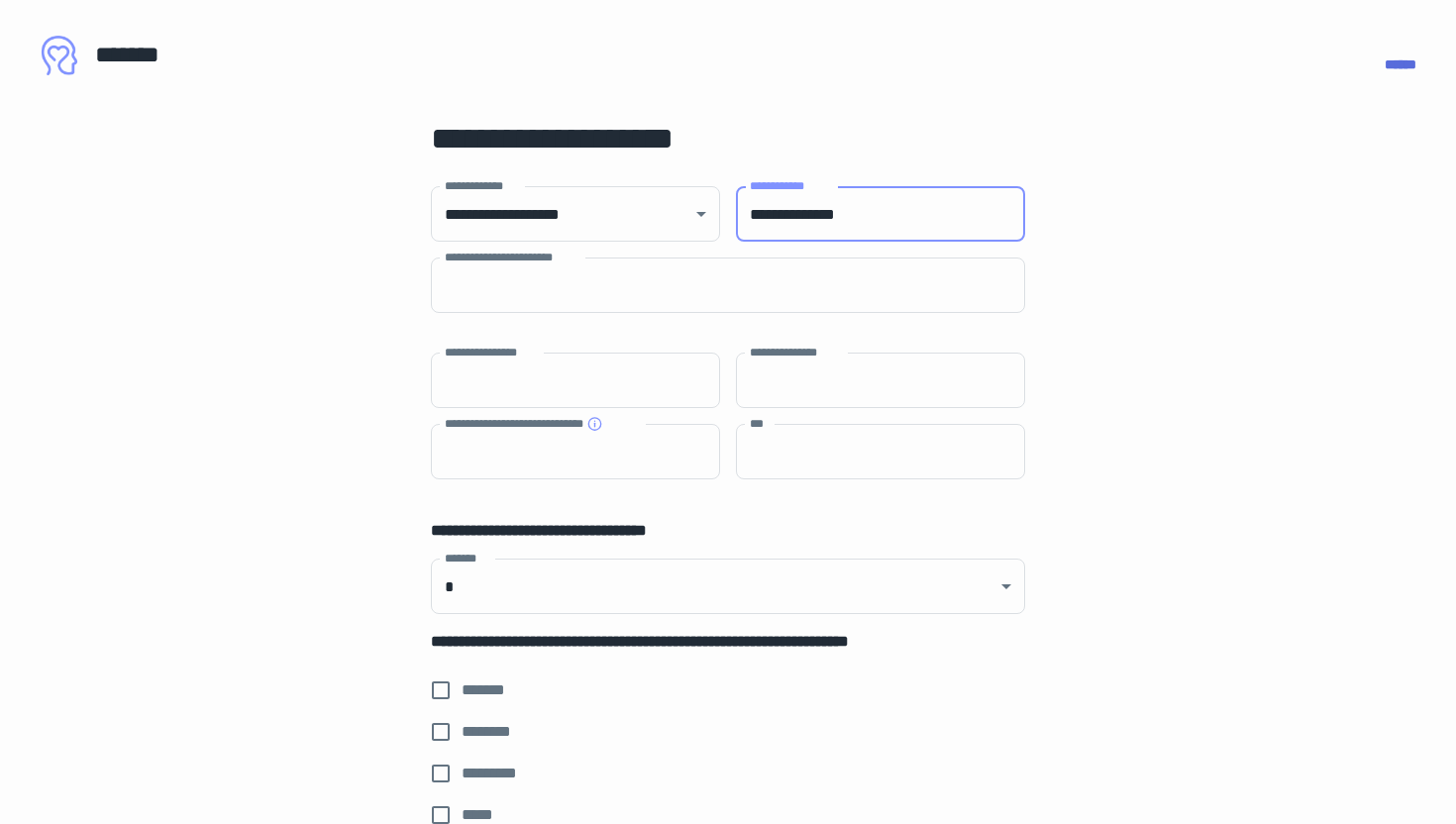 click on "**********" at bounding box center (881, 214) 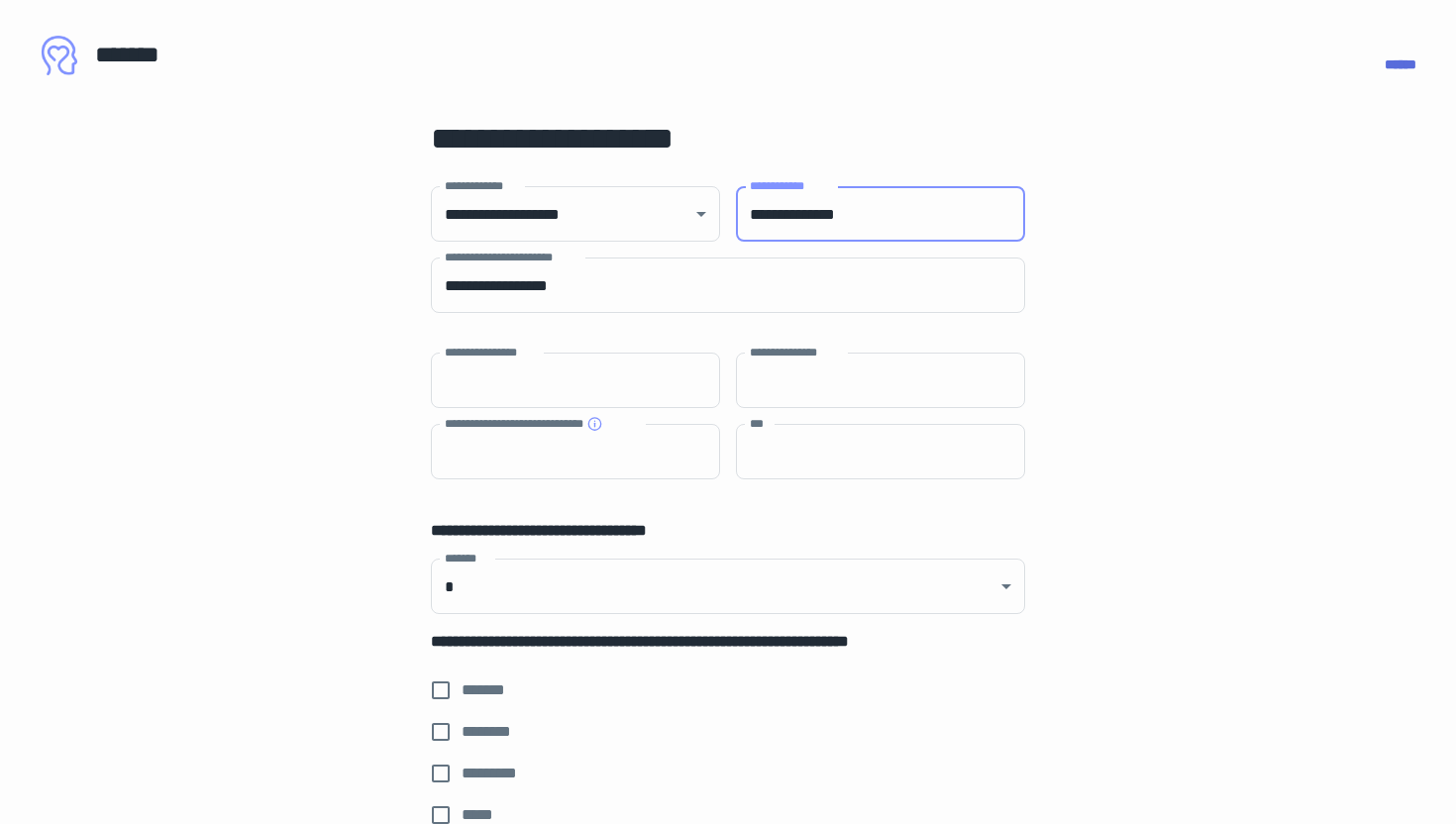 type on "****" 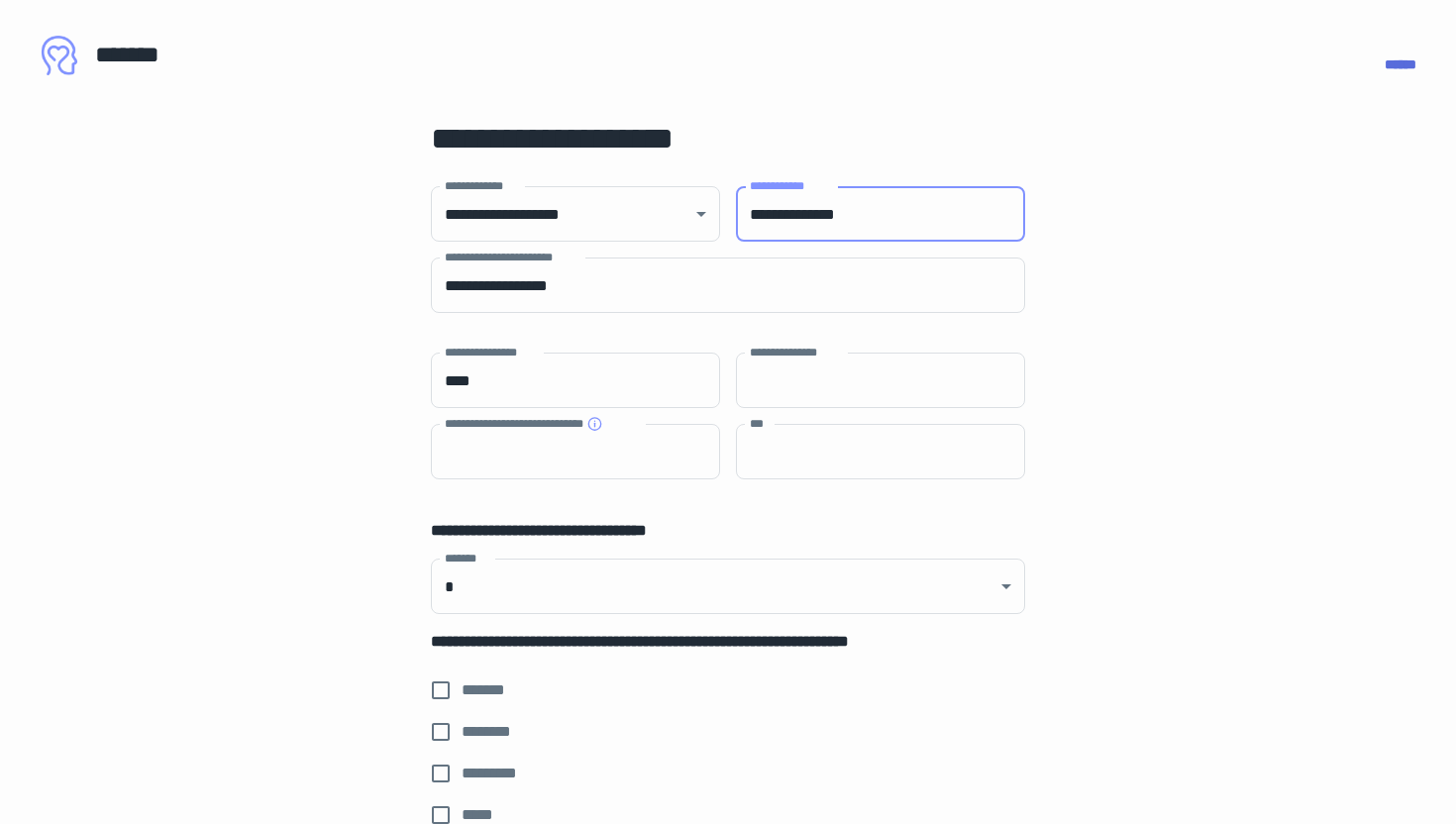 type on "*****" 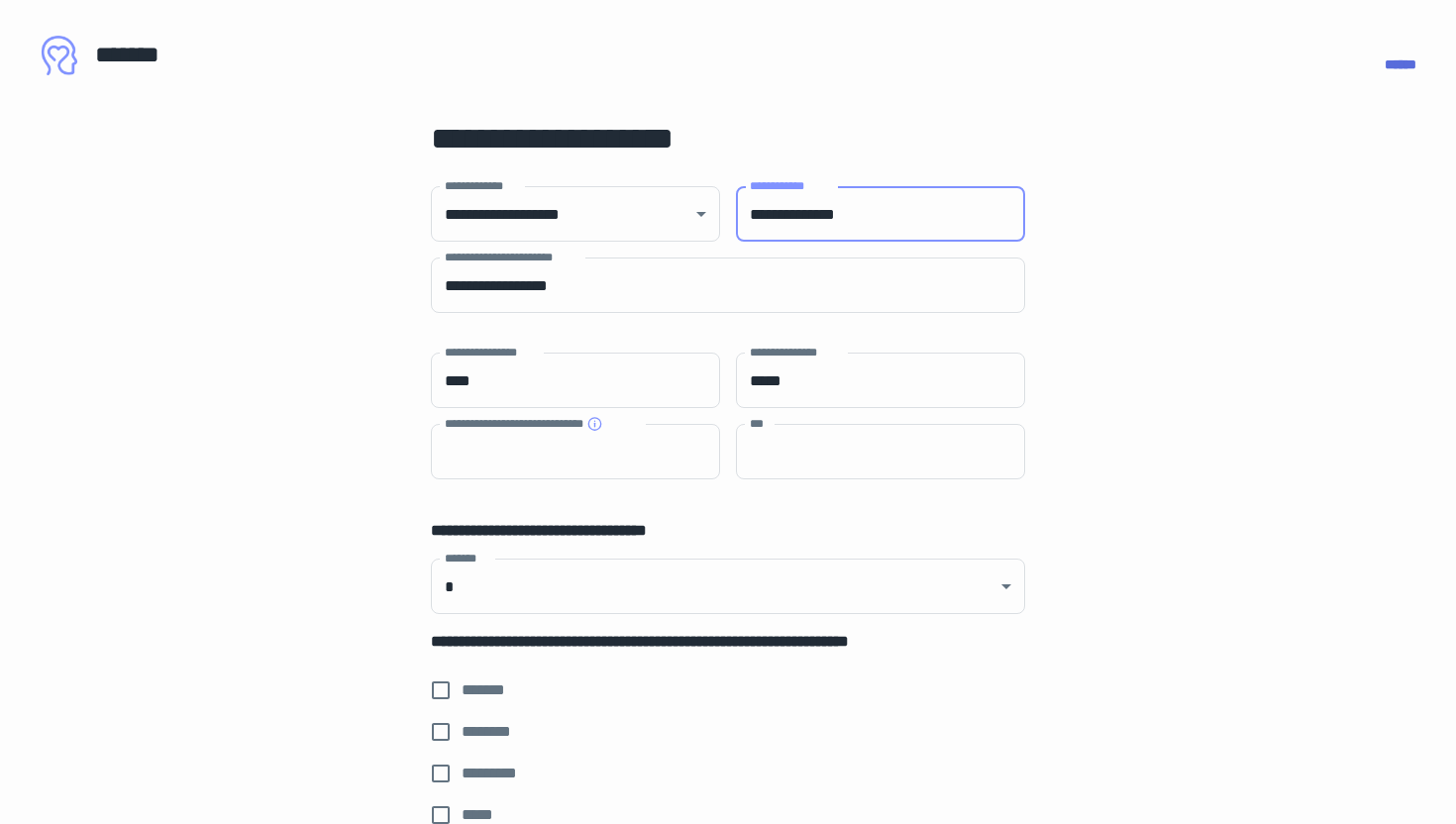 type on "****" 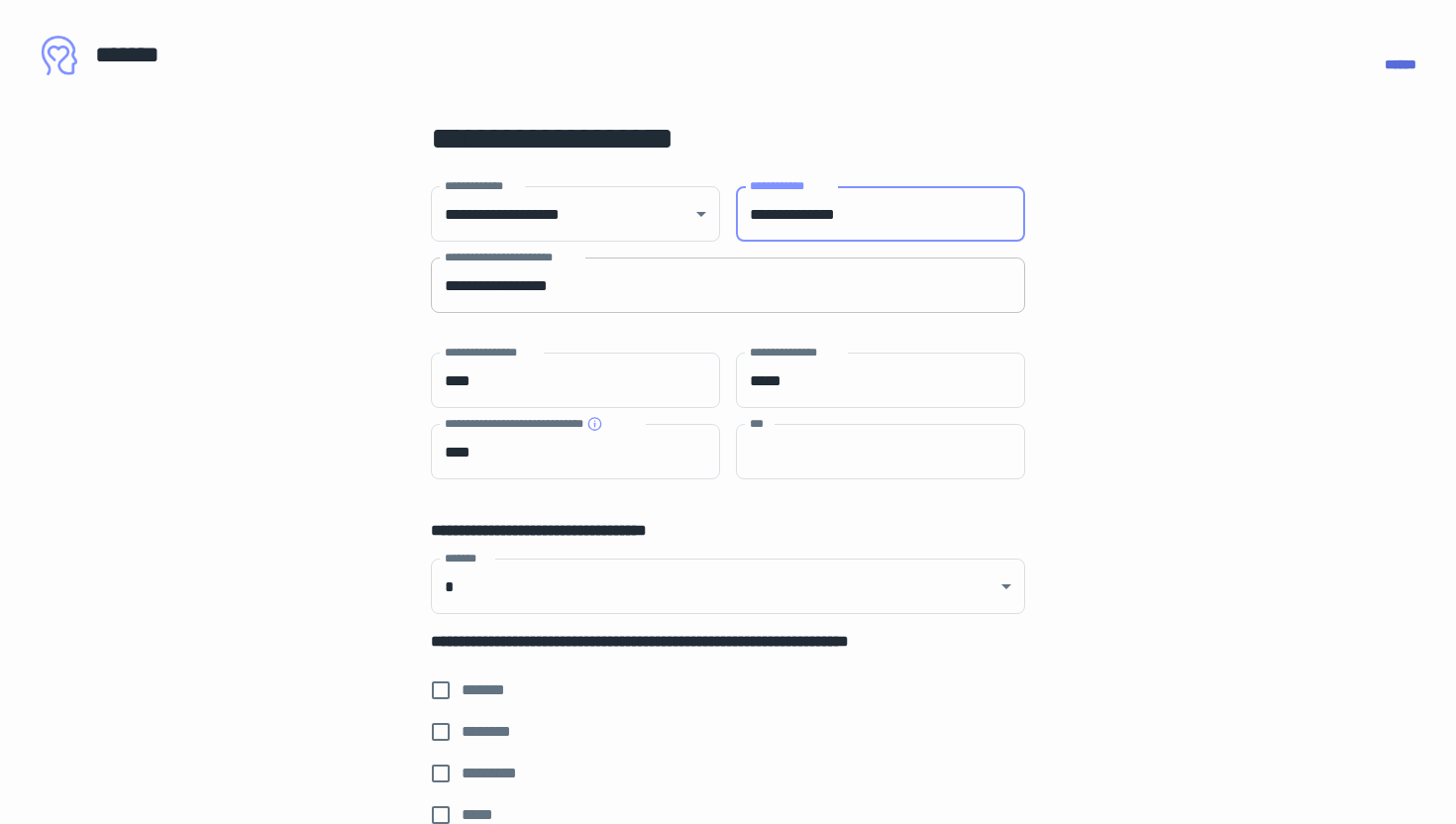 click on "**********" at bounding box center (728, 285) 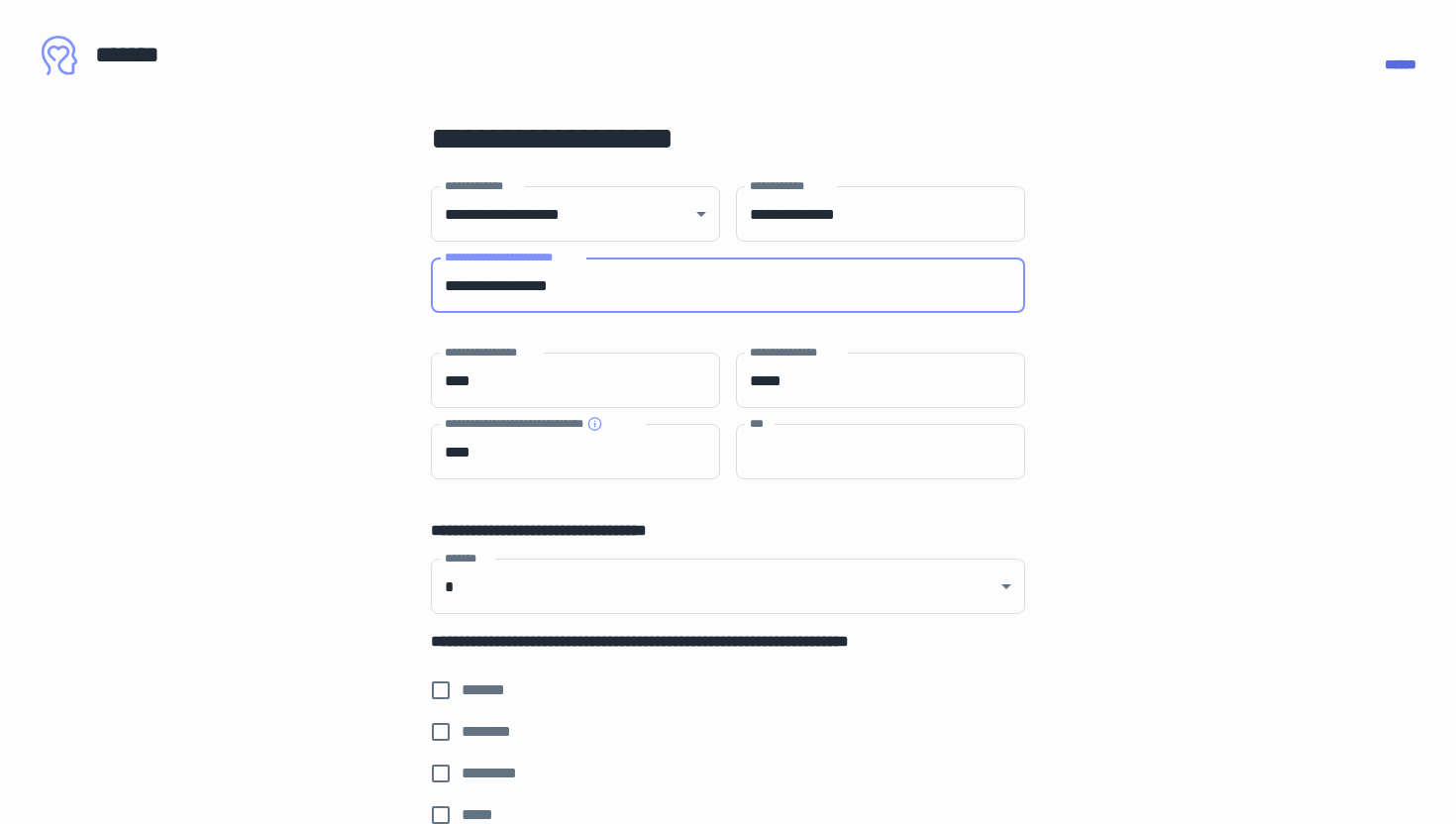 drag, startPoint x: 587, startPoint y: 288, endPoint x: 424, endPoint y: 275, distance: 163.51758 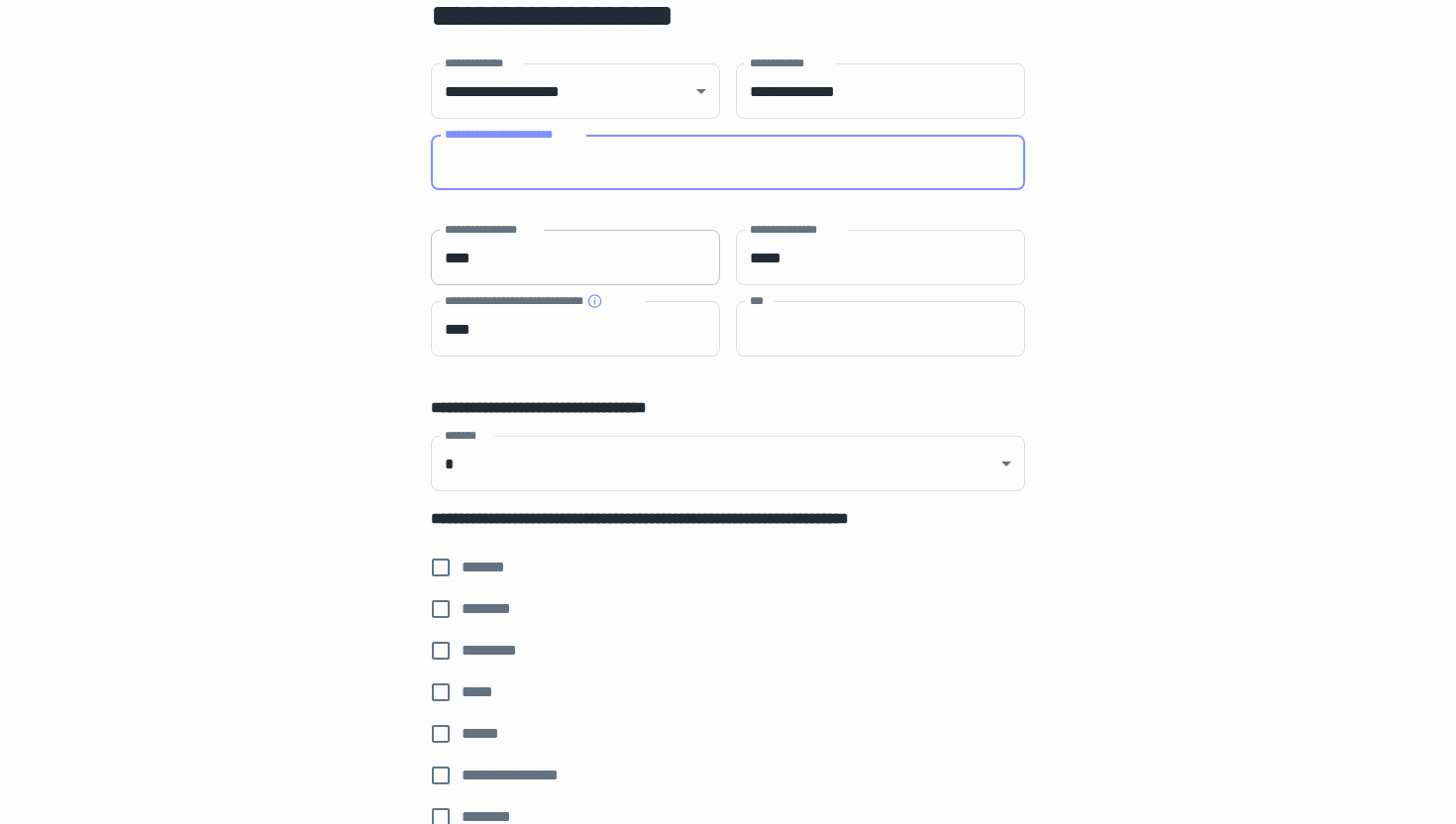 scroll, scrollTop: 136, scrollLeft: 0, axis: vertical 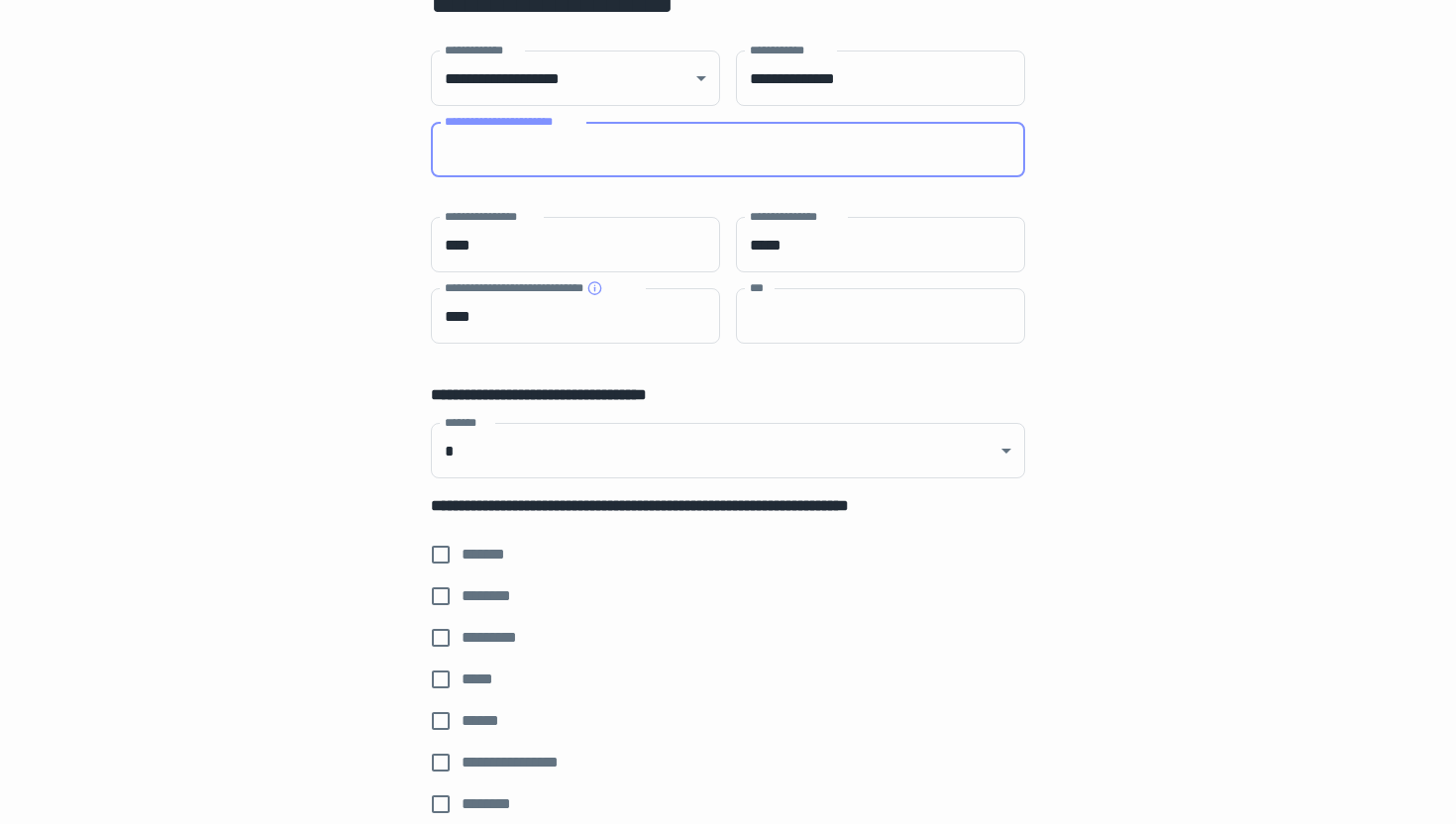 type 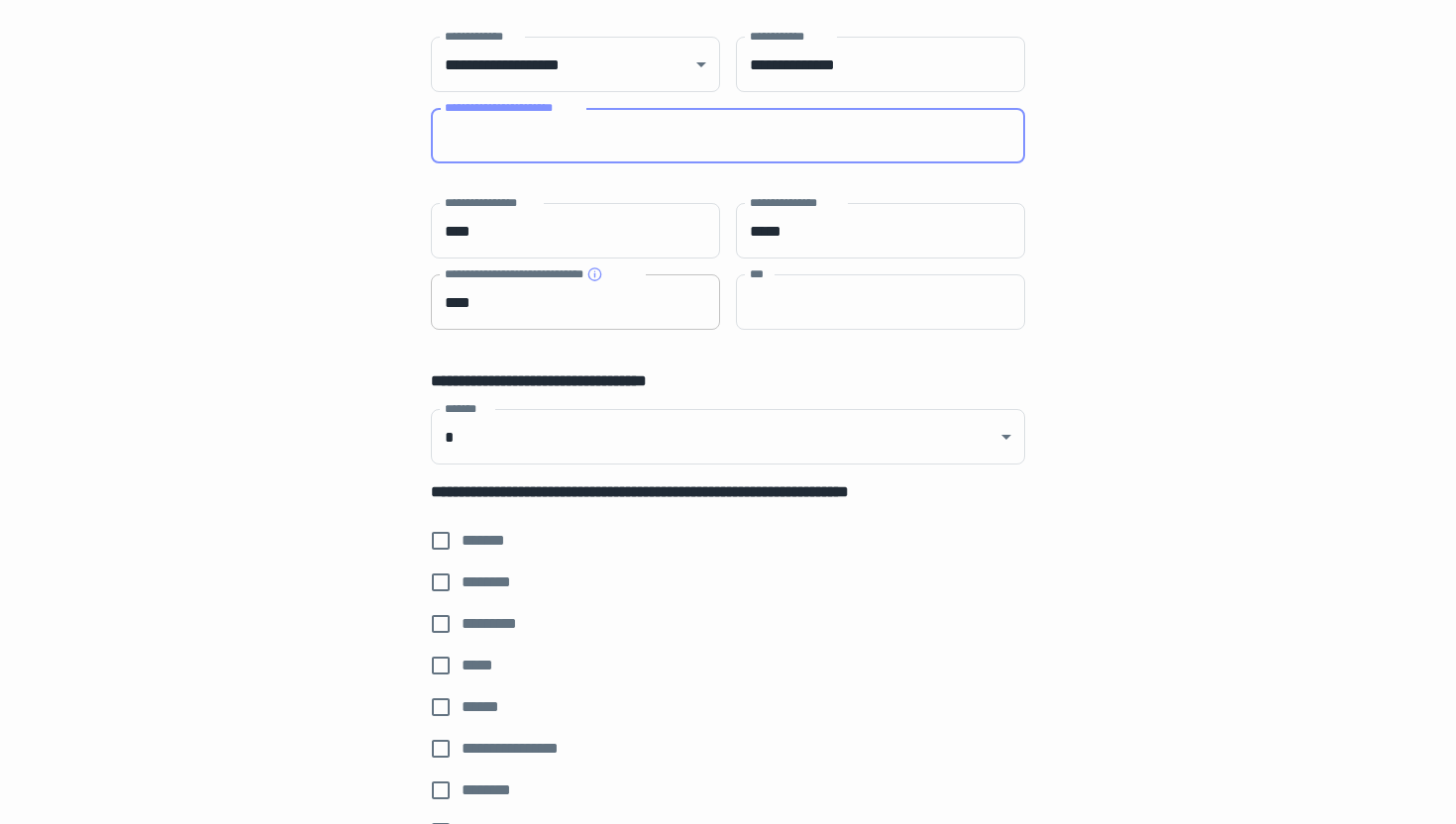 scroll, scrollTop: 151, scrollLeft: 0, axis: vertical 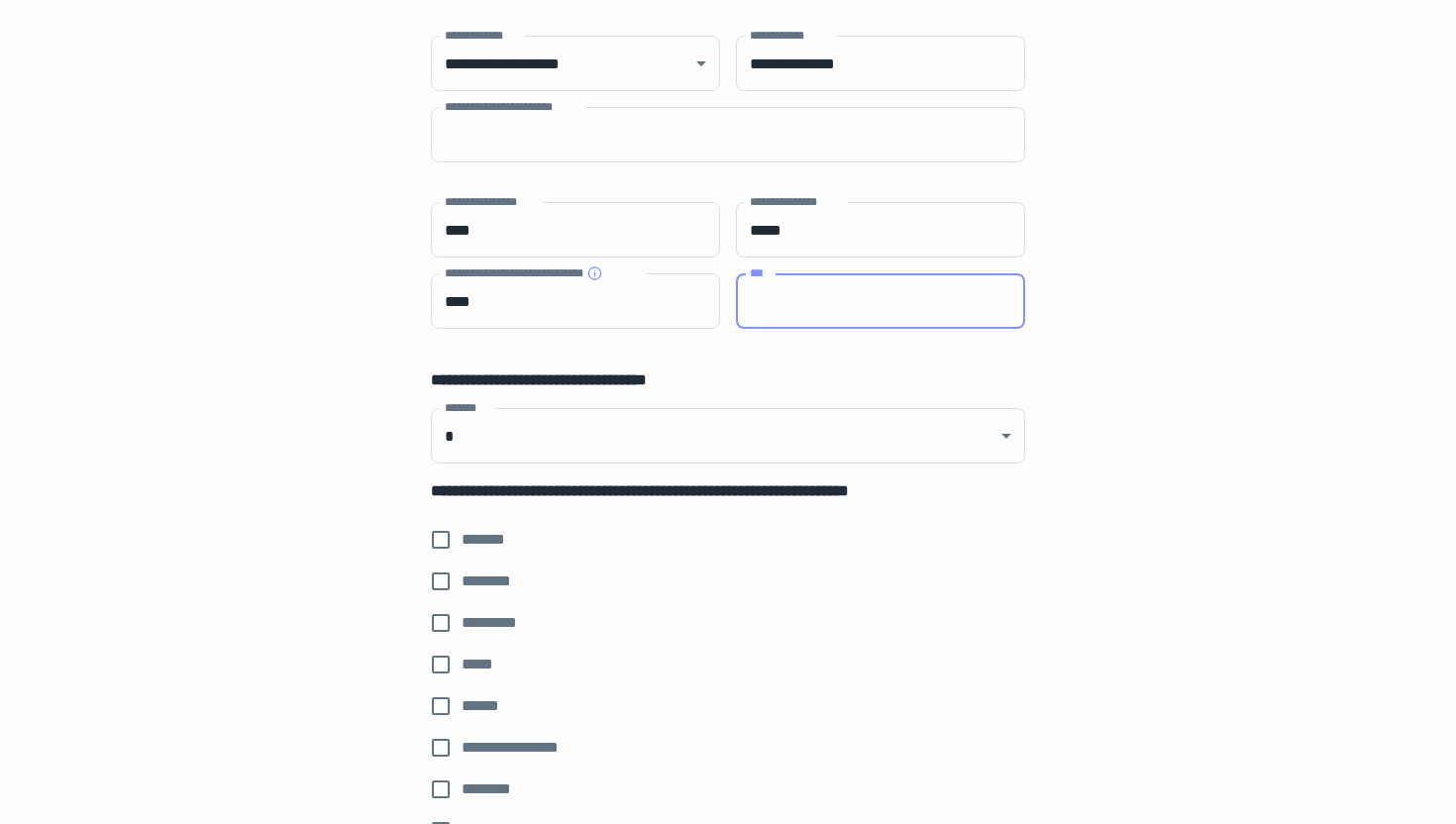 click on "***" at bounding box center [881, 301] 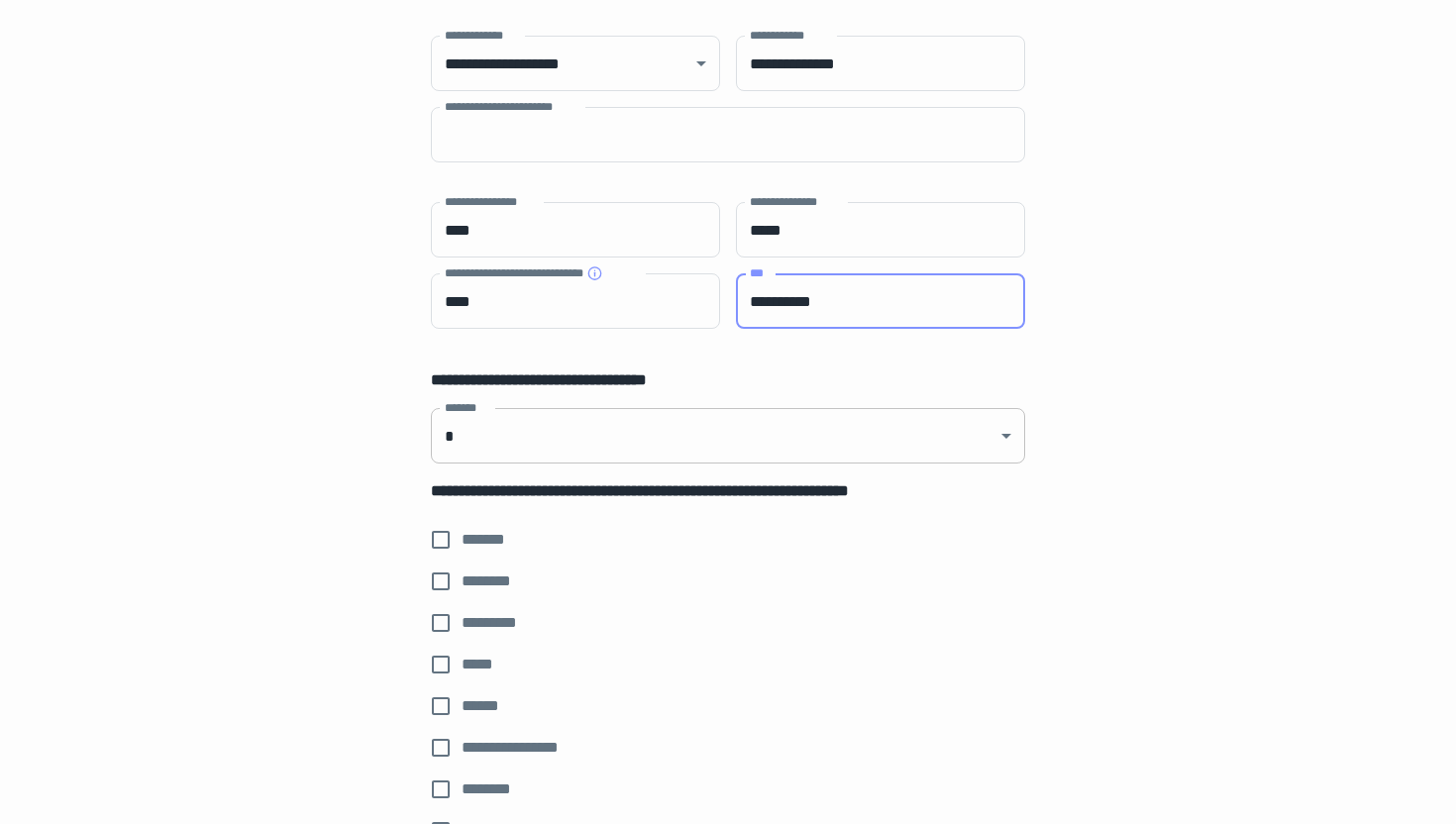 type on "**********" 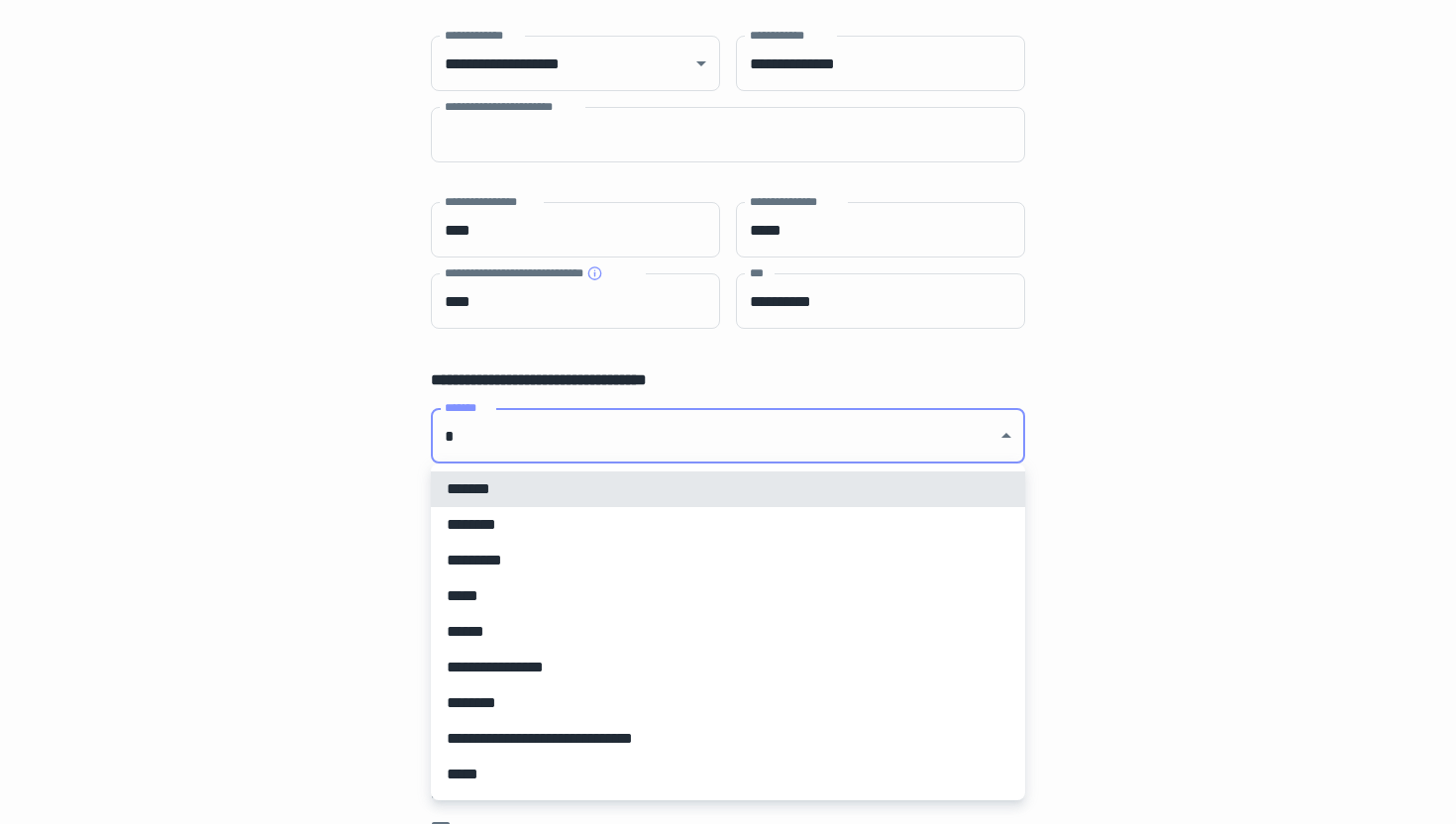 click on "**********" at bounding box center (728, 668) 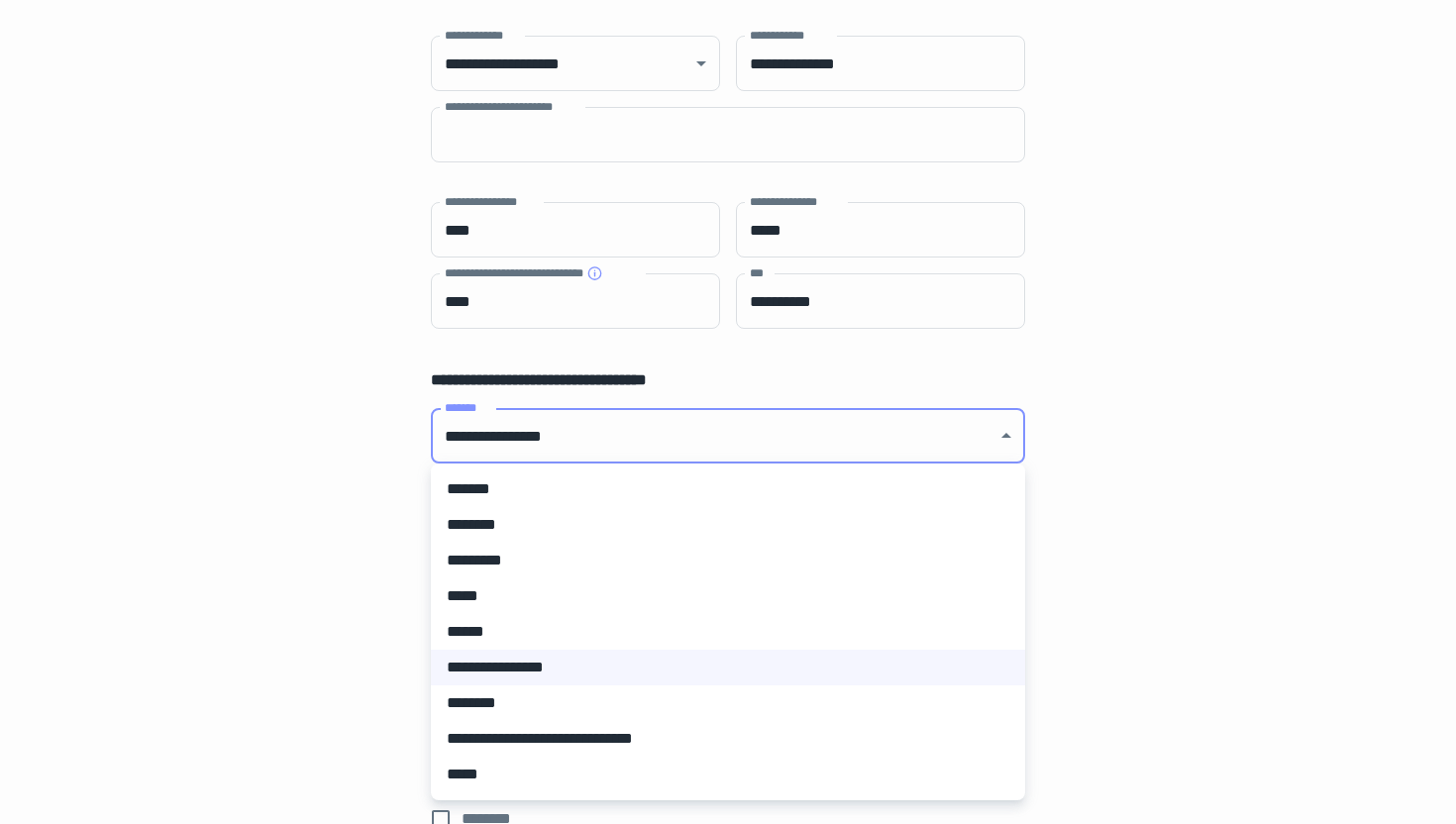click on "[FIRST] [LAST] [STREET] [CITY] [STATE] [POSTAL_CODE] [COUNTRY] [PHONE] [EMAIL] [SSN] [DLN] [PASSPORT] [CC_NUMBER] [DOB] [AGE] [ADDRESS] [COORDINATES] [HOME_ADDRESS] [PERSONAL_GEO] [PERSONAL_TIME] [FIRST] [LAST] [STREET] [CITY] [STATE] [POSTAL_CODE] [COUNTRY] [PHONE] [EMAIL] [SSN] [DLN] [PASSPORT] [CC_NUMBER] [DOB] [AGE] [ADDRESS] [COORDINATES] [HOME_ADDRESS] [PERSONAL_GEO] [PERSONAL_TIME] [FIRST] [LAST] [STREET] [CITY] [STATE] [POSTAL_CODE] [COUNTRY] [PHONE] [EMAIL] [SSN] [DLN] [PASSPORT] [CC_NUMBER] [DOB] [AGE] [ADDRESS] [COORDINATES] [HOME_ADDRESS] [PERSONAL_GEO] [PERSONAL_TIME]" at bounding box center (728, 261) 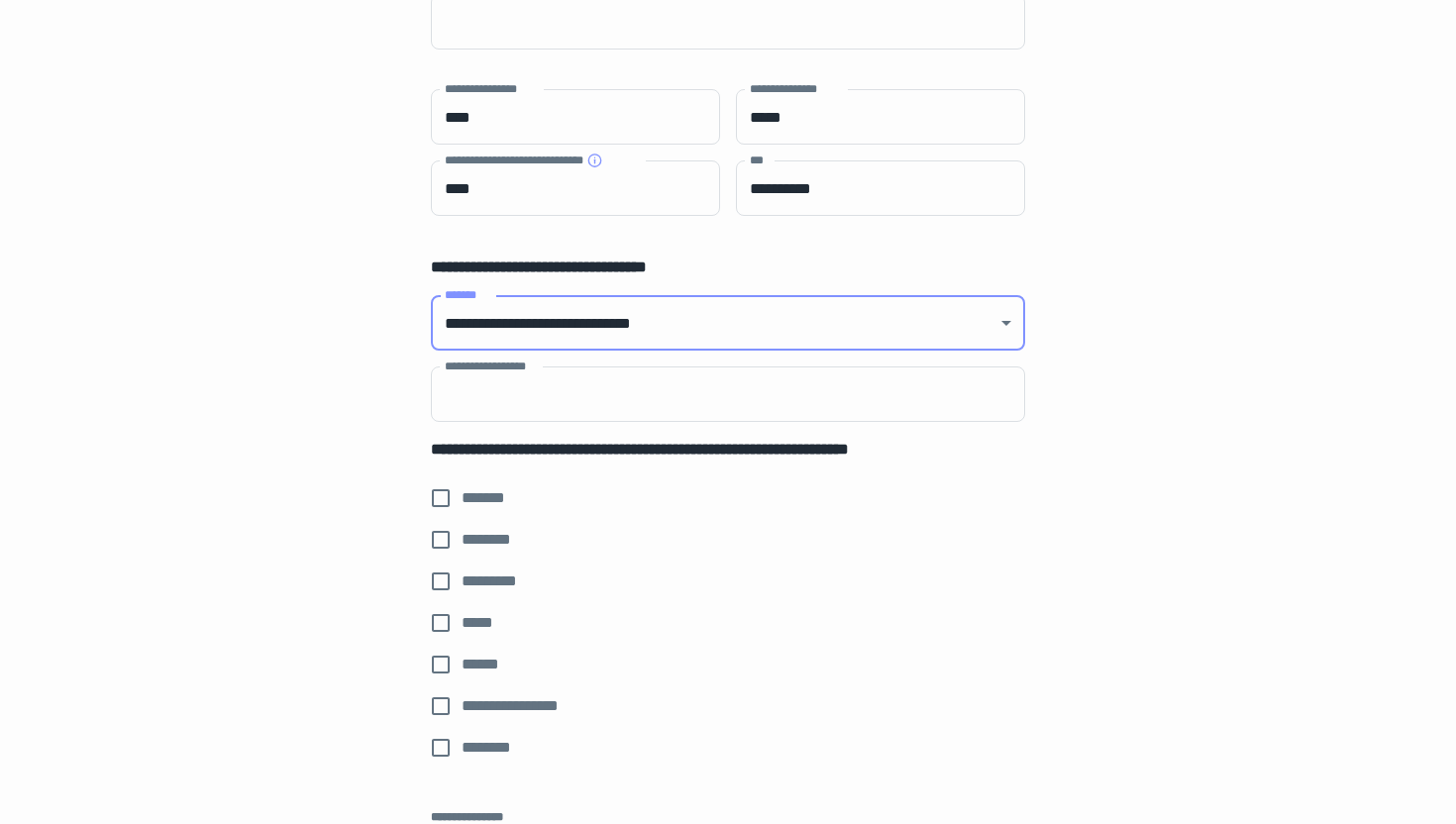 scroll, scrollTop: 244, scrollLeft: 0, axis: vertical 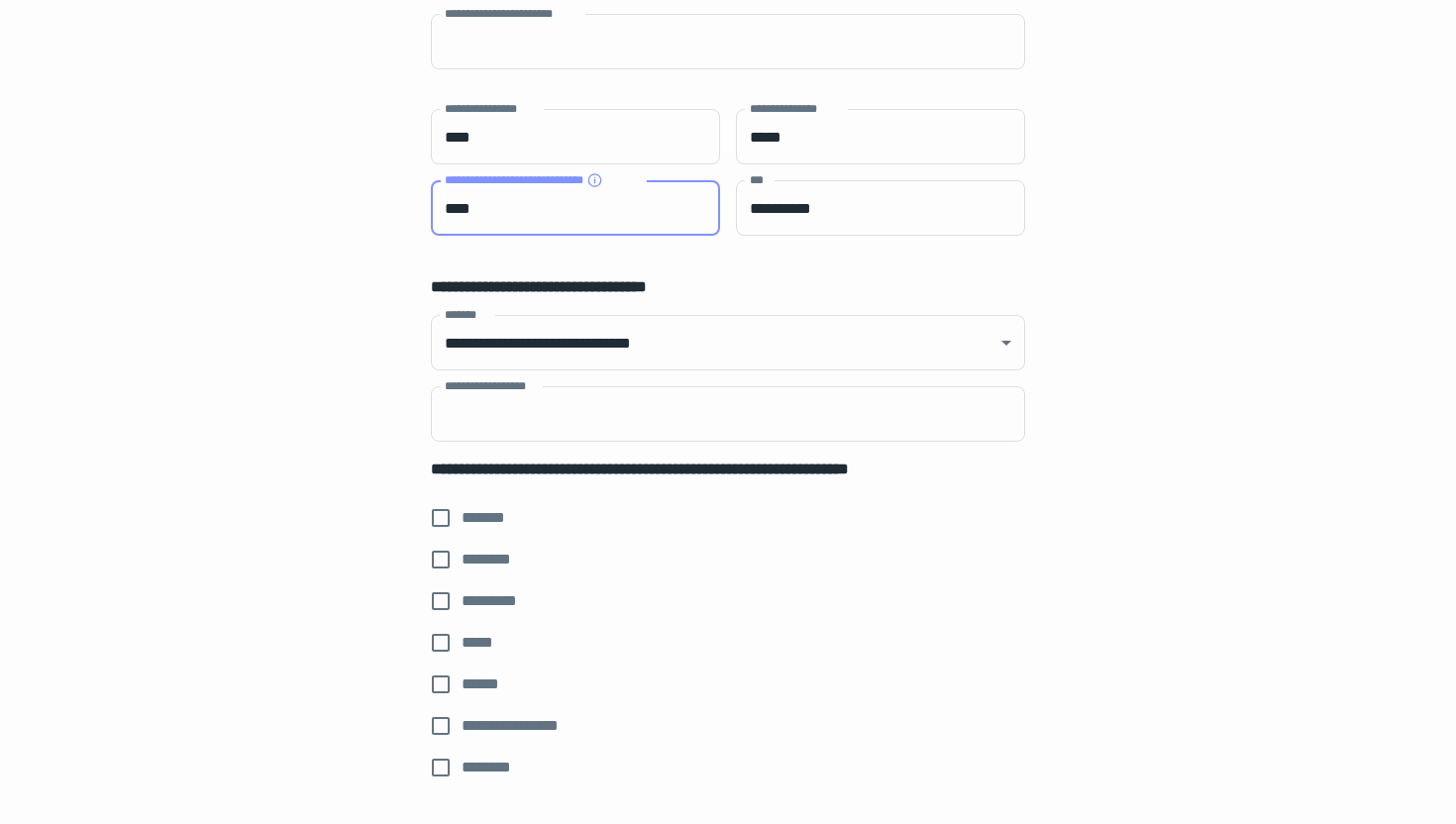 click on "****" at bounding box center (575, 208) 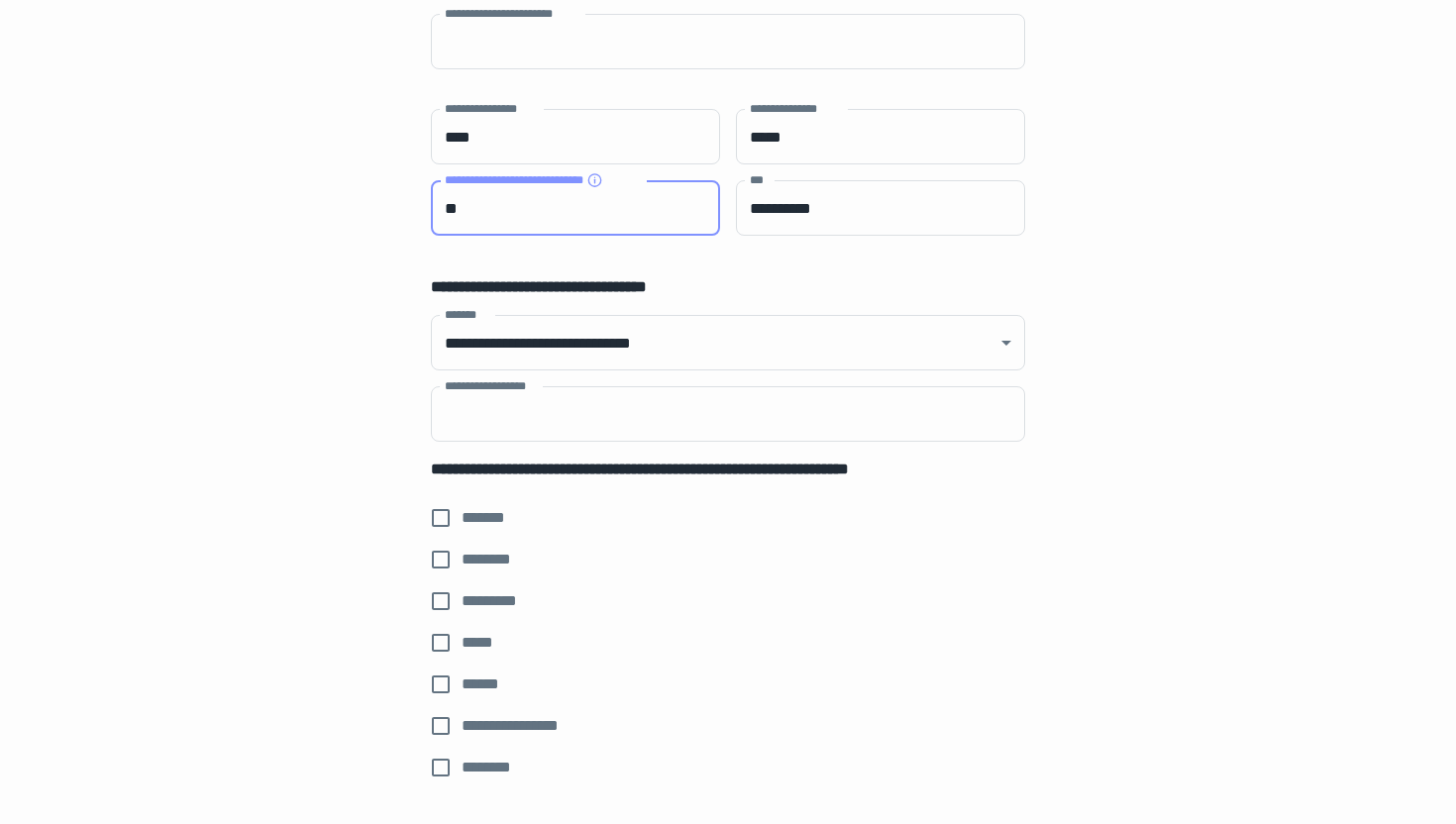 type on "*" 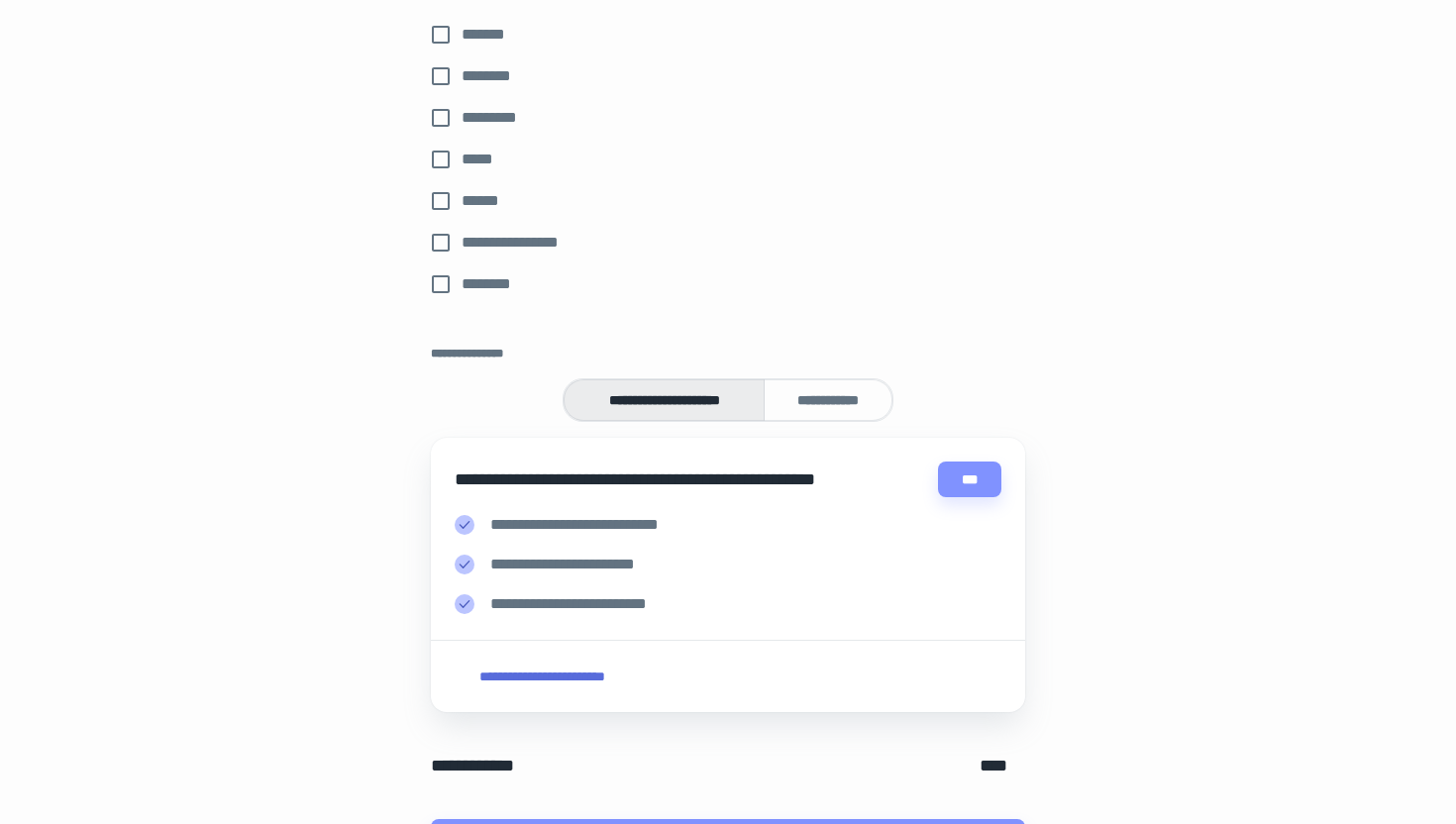 scroll, scrollTop: 792, scrollLeft: 0, axis: vertical 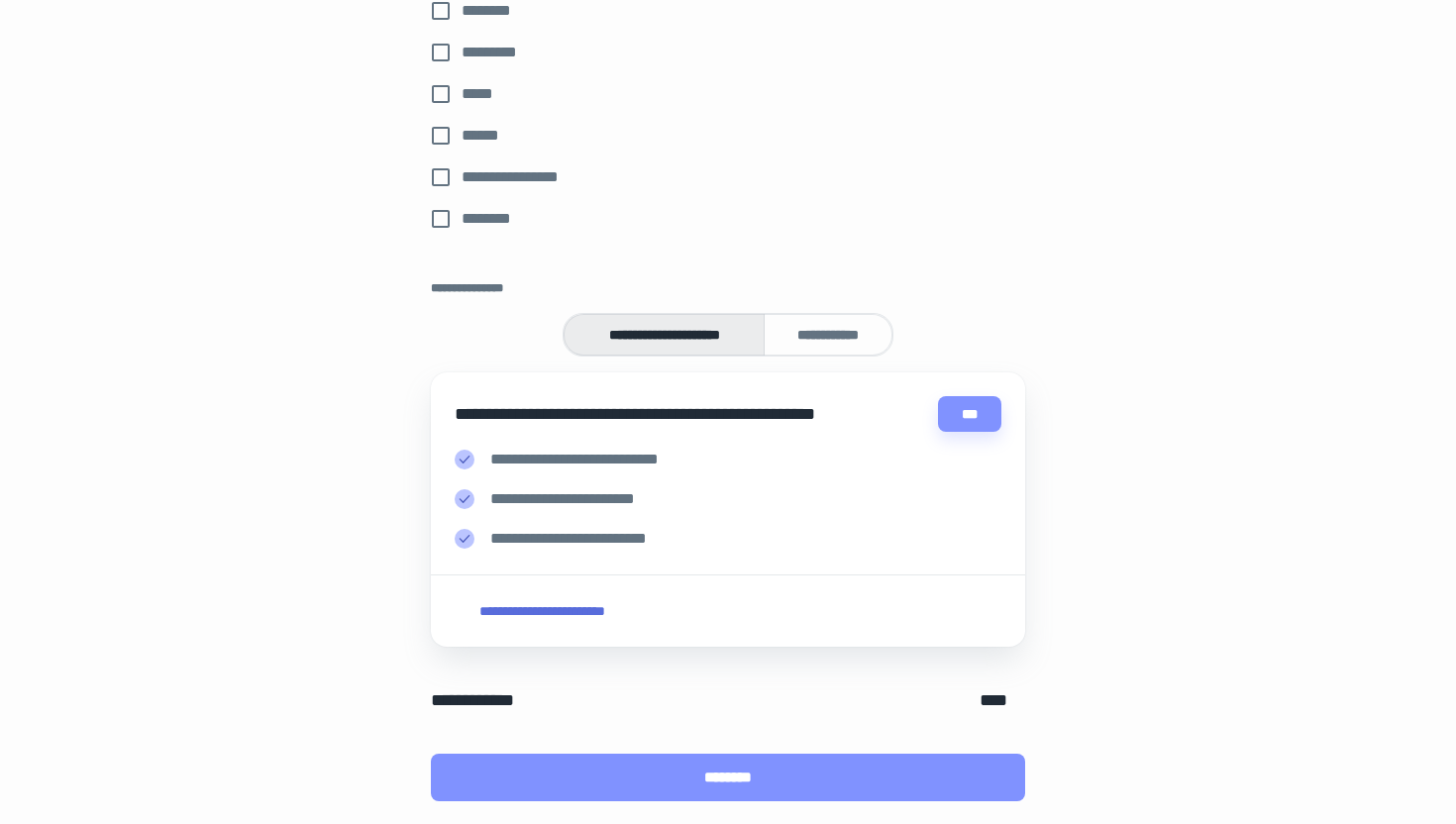 type 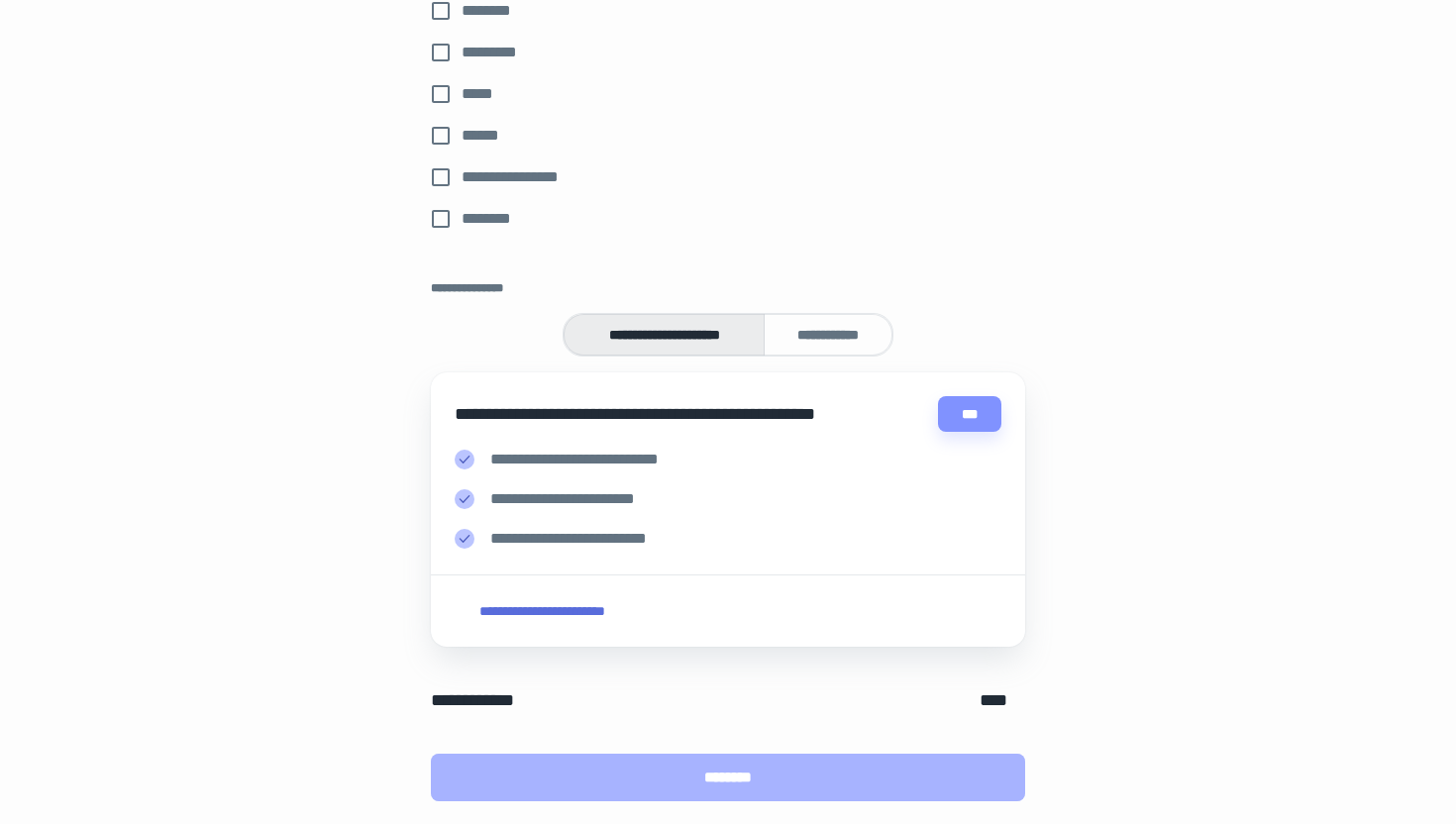 click on "********" at bounding box center (728, 777) 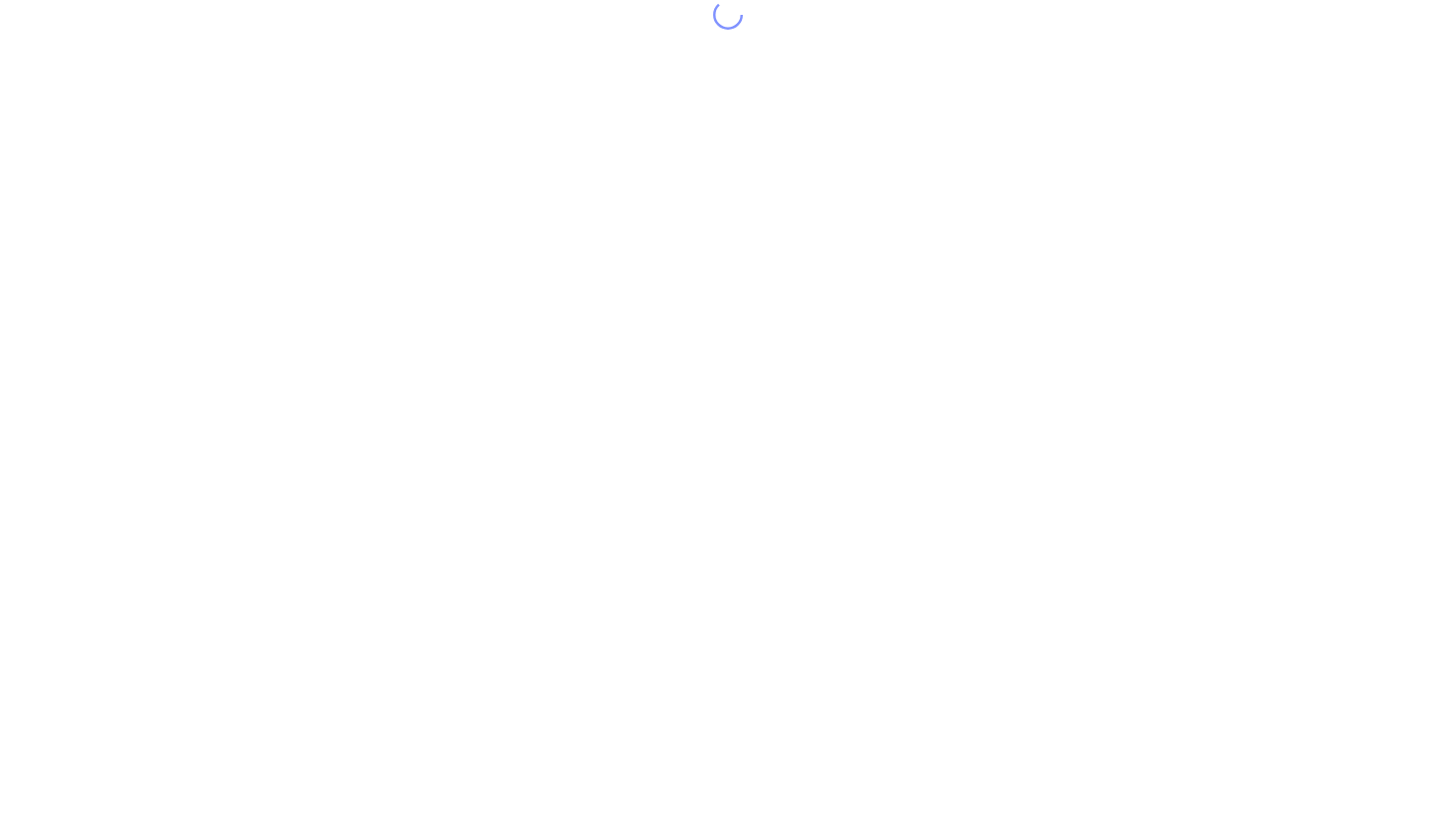 scroll, scrollTop: 0, scrollLeft: 0, axis: both 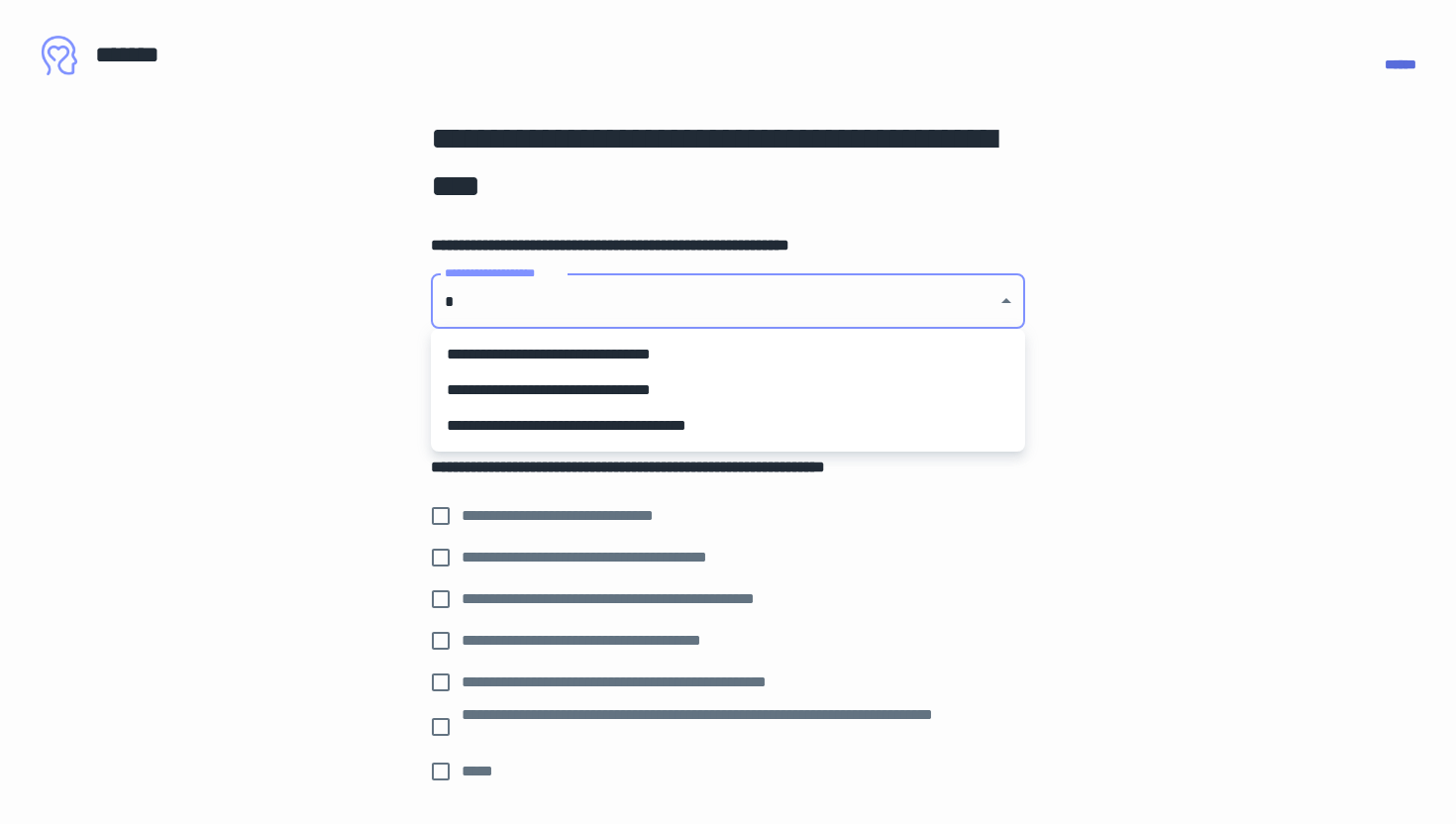 click on "**********" at bounding box center (728, 412) 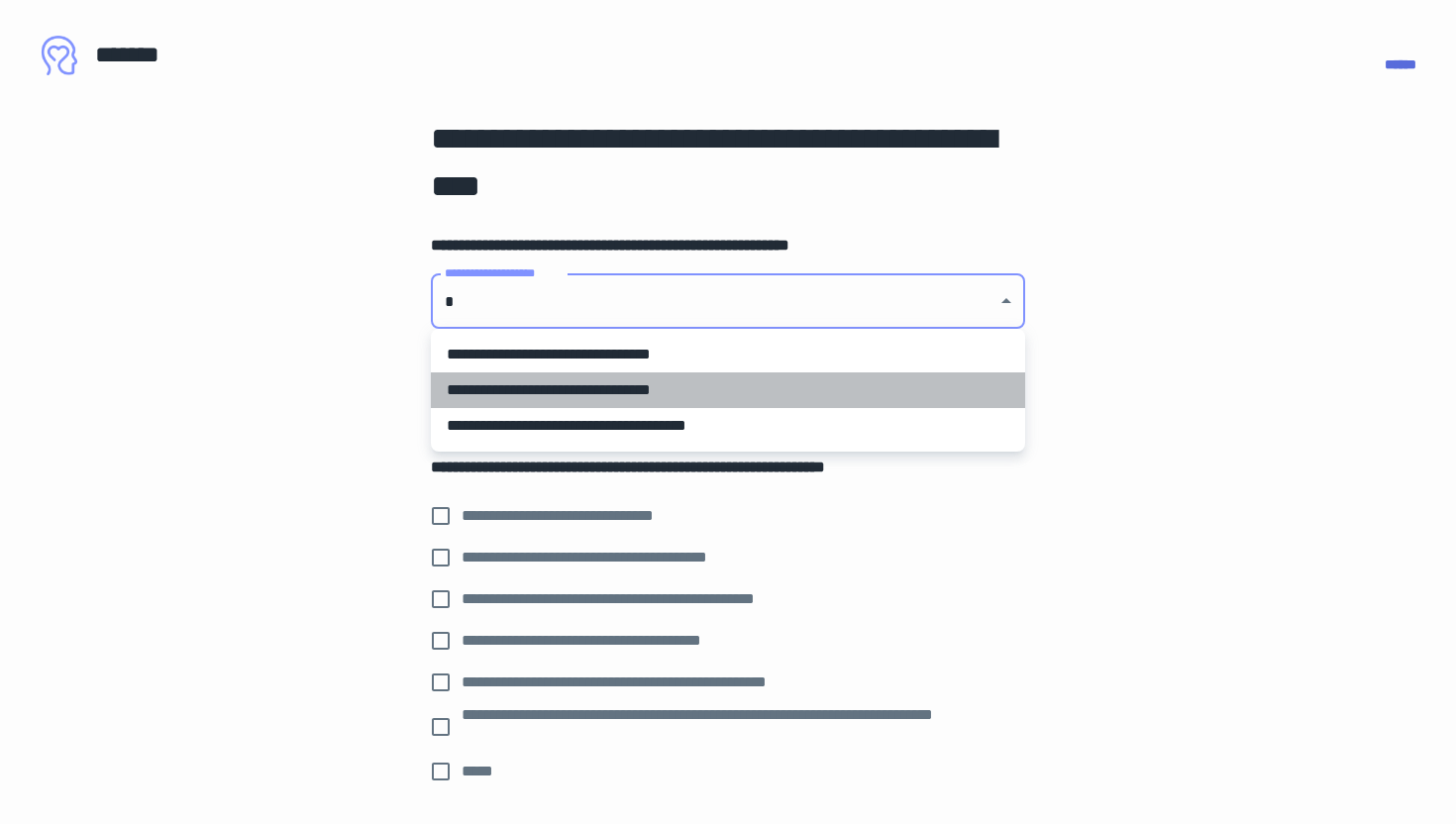 click on "**********" at bounding box center [728, 390] 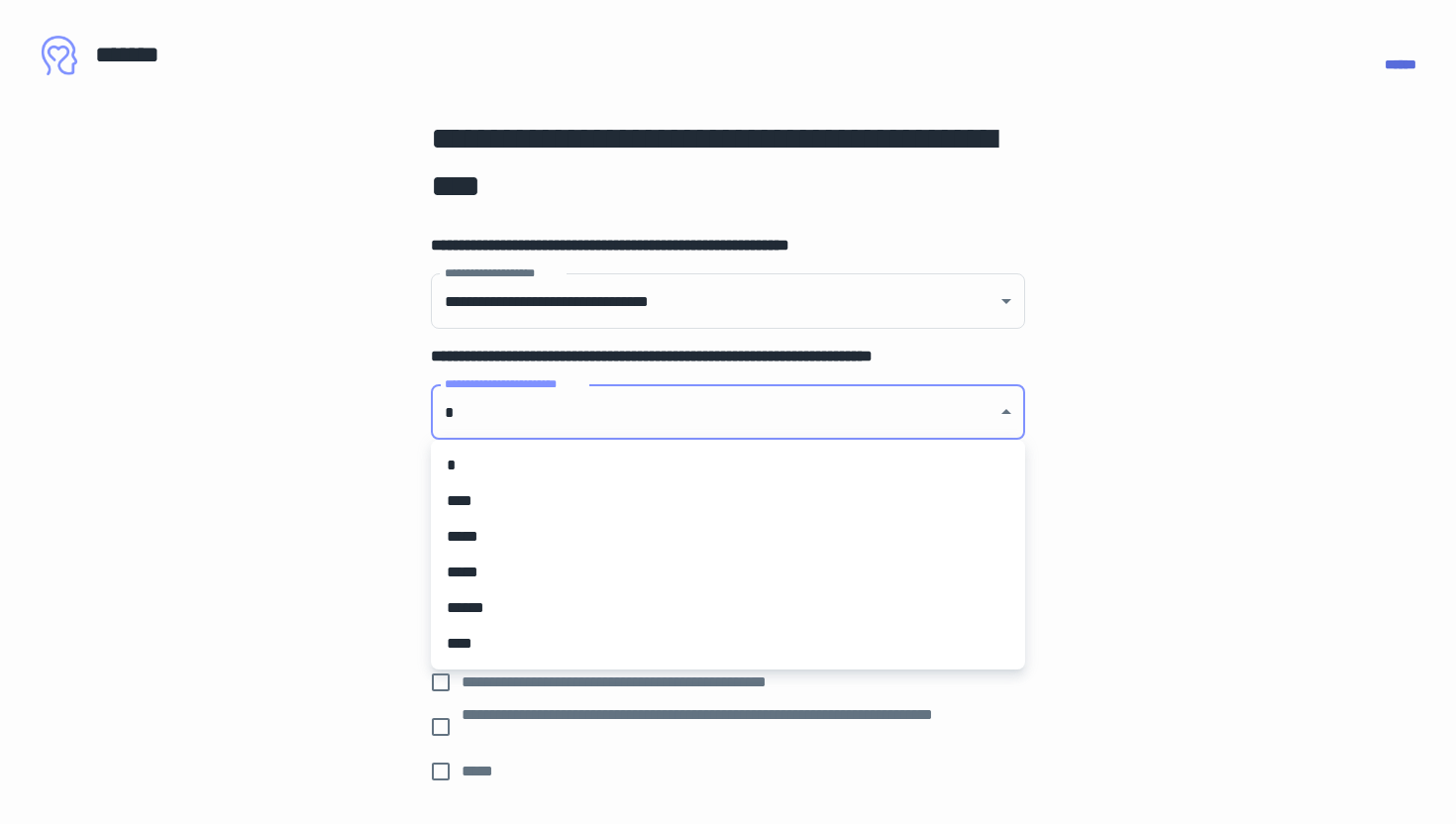 click on "**********" at bounding box center (728, 412) 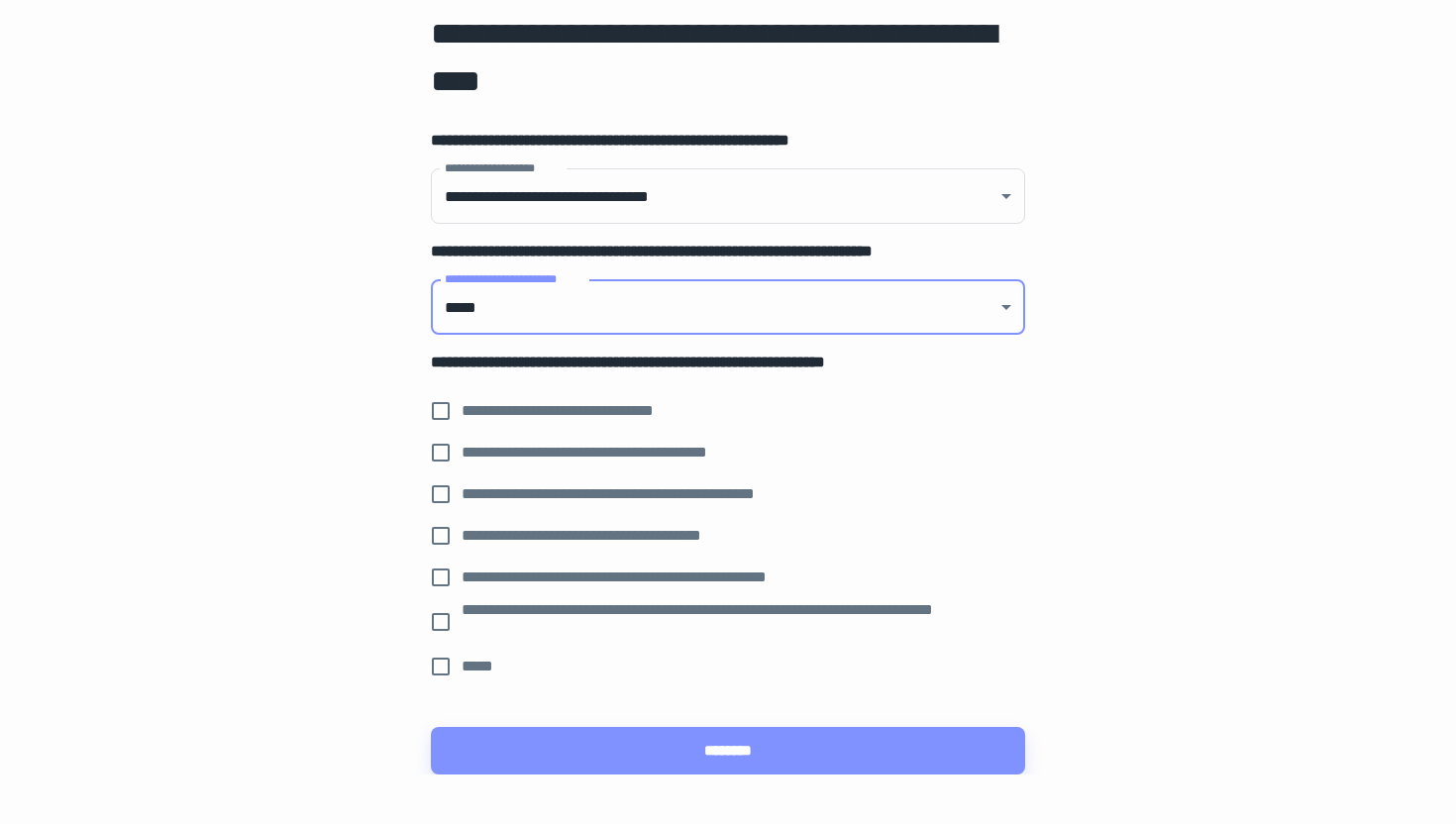 scroll, scrollTop: 108, scrollLeft: 0, axis: vertical 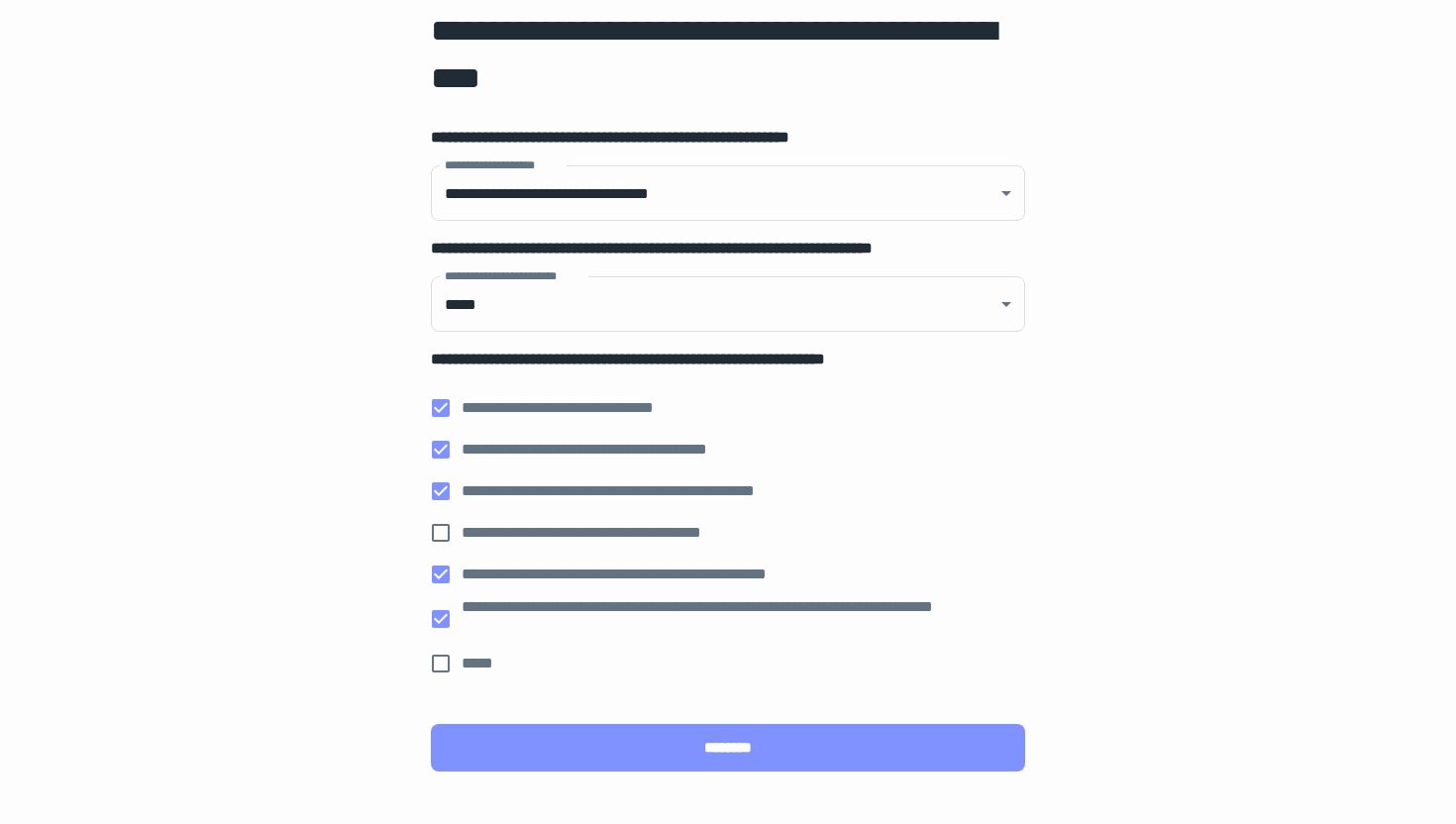 click on "********" at bounding box center (728, 748) 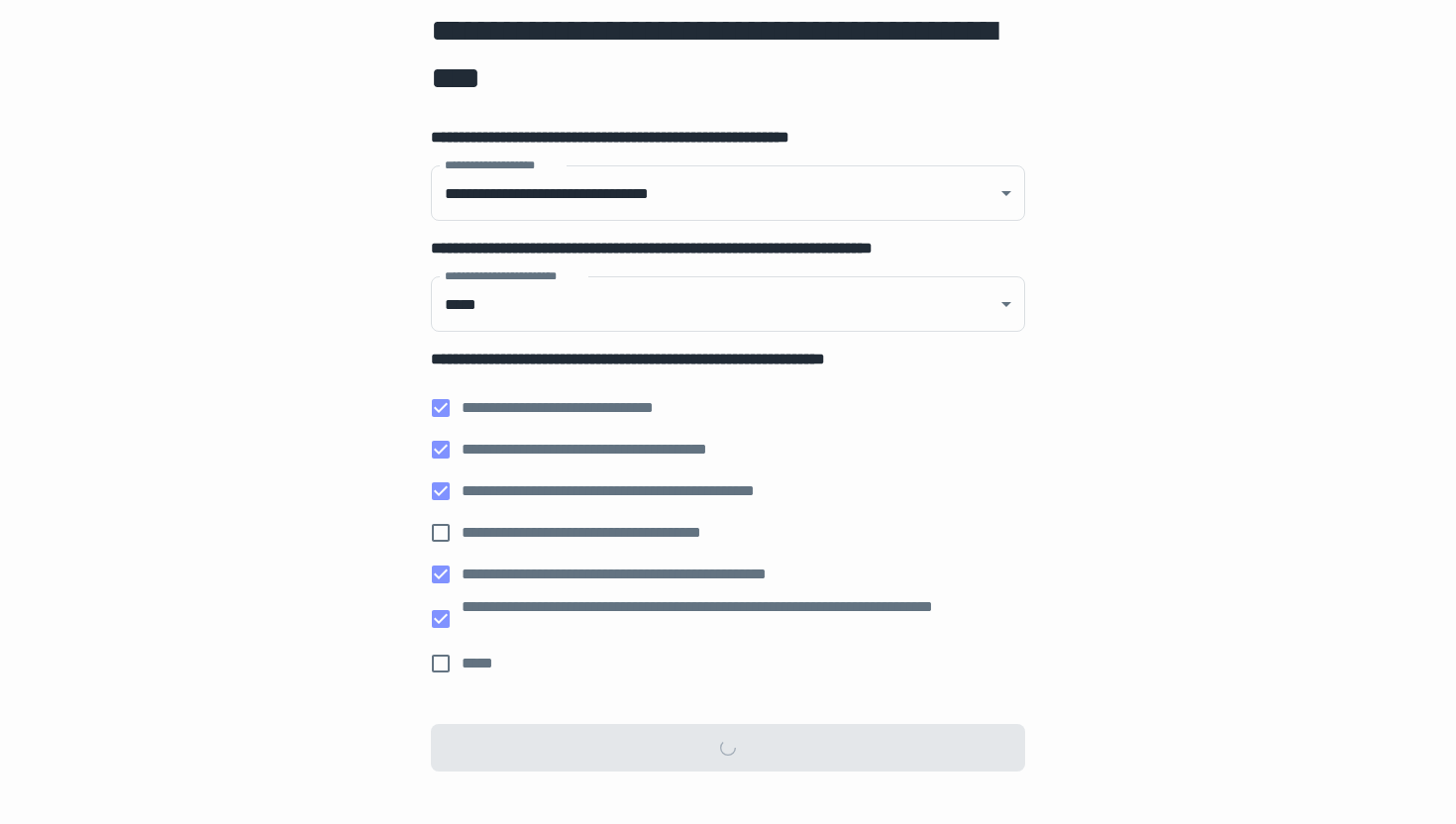 scroll, scrollTop: 0, scrollLeft: 0, axis: both 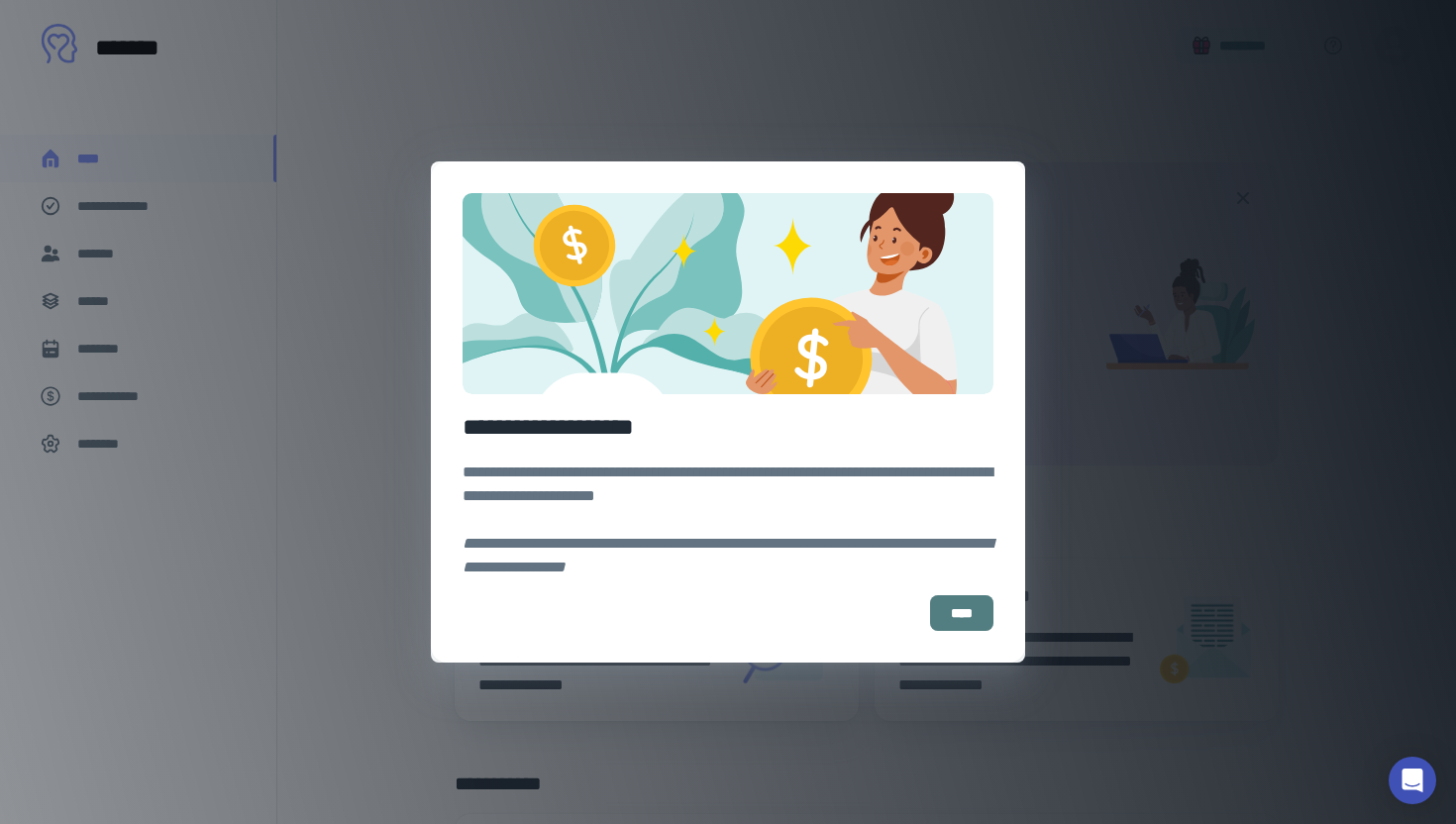 click on "****" at bounding box center (962, 613) 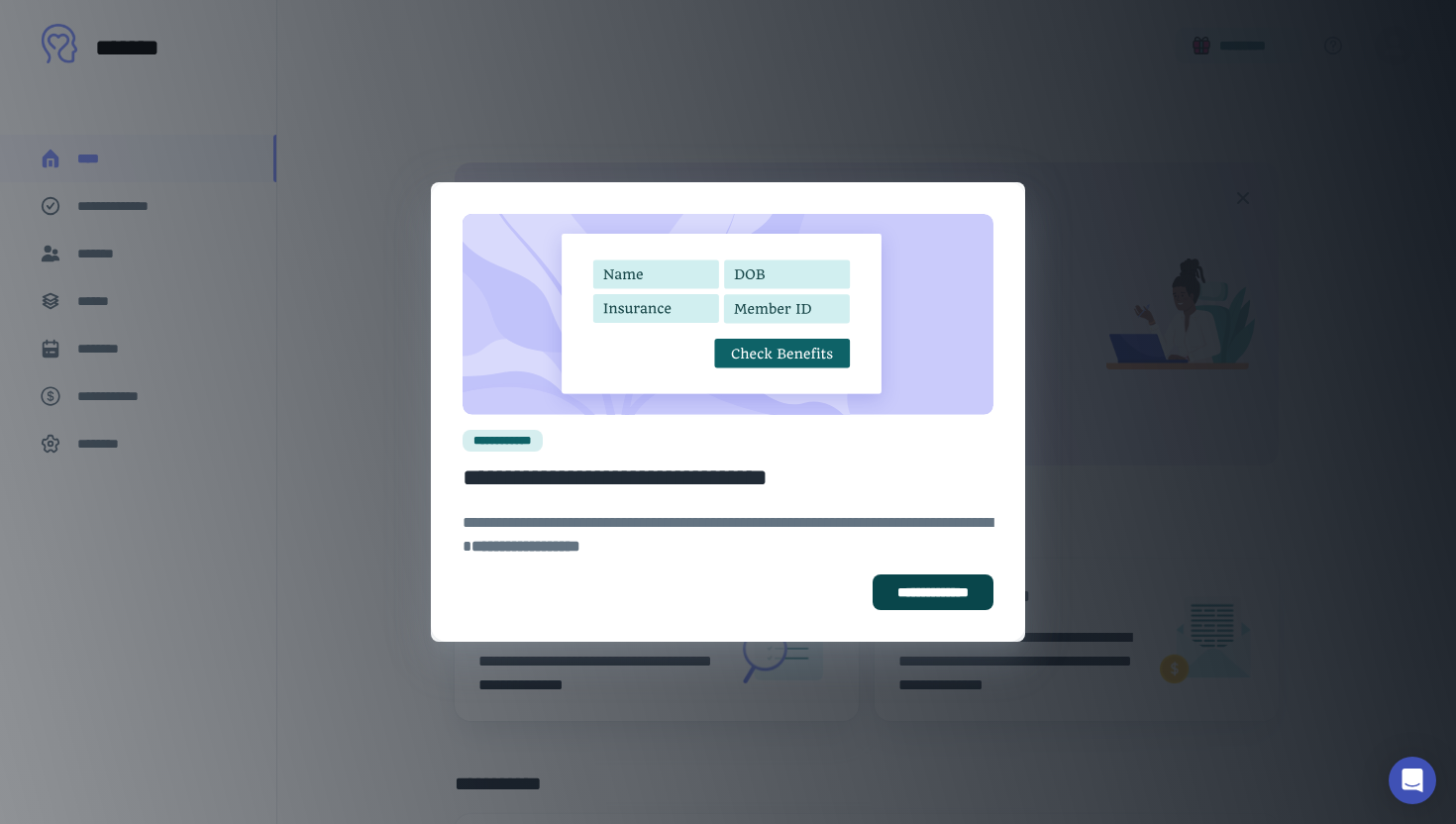 click on "**********" at bounding box center (933, 592) 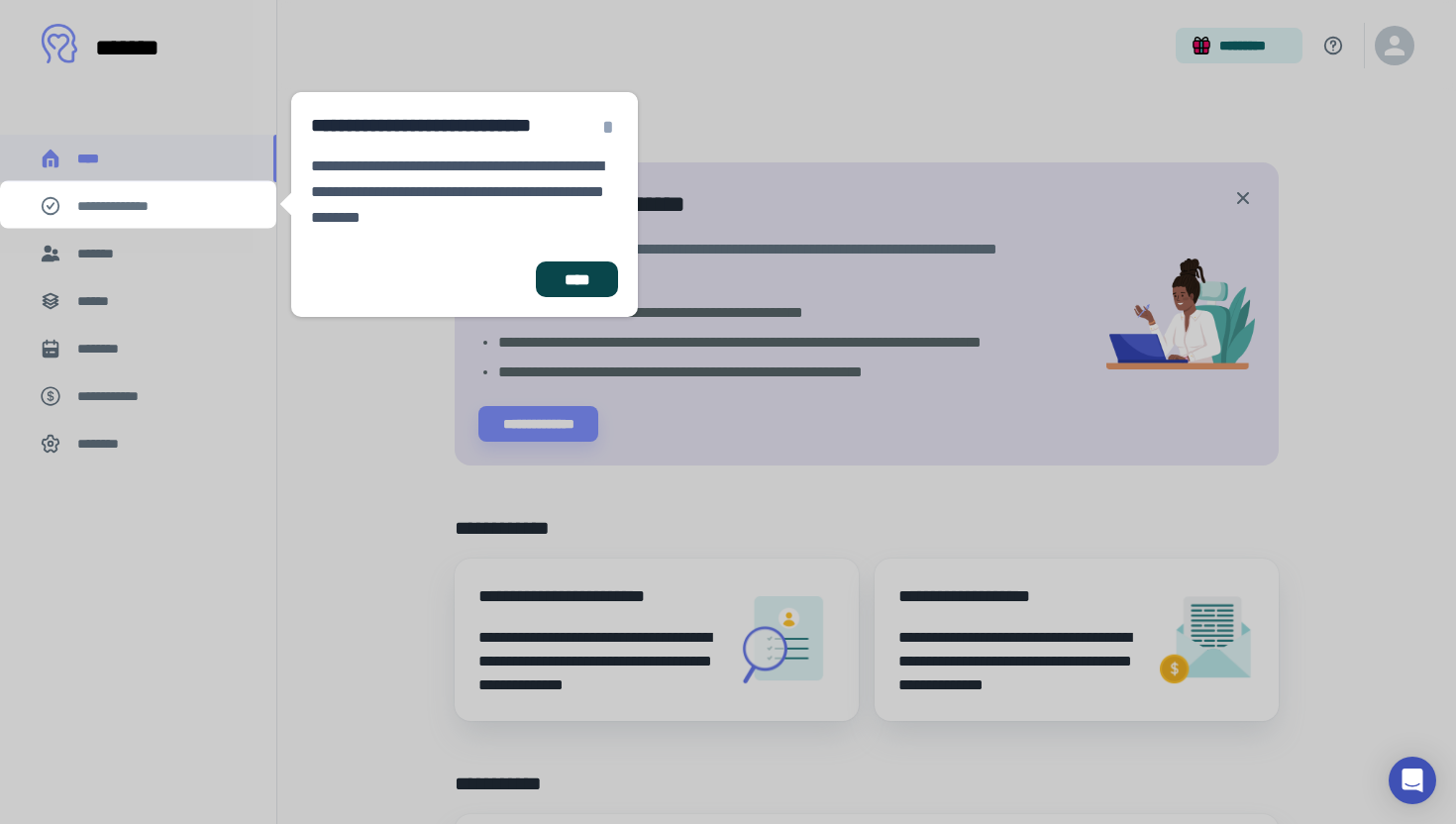 click on "****" at bounding box center [576, 279] 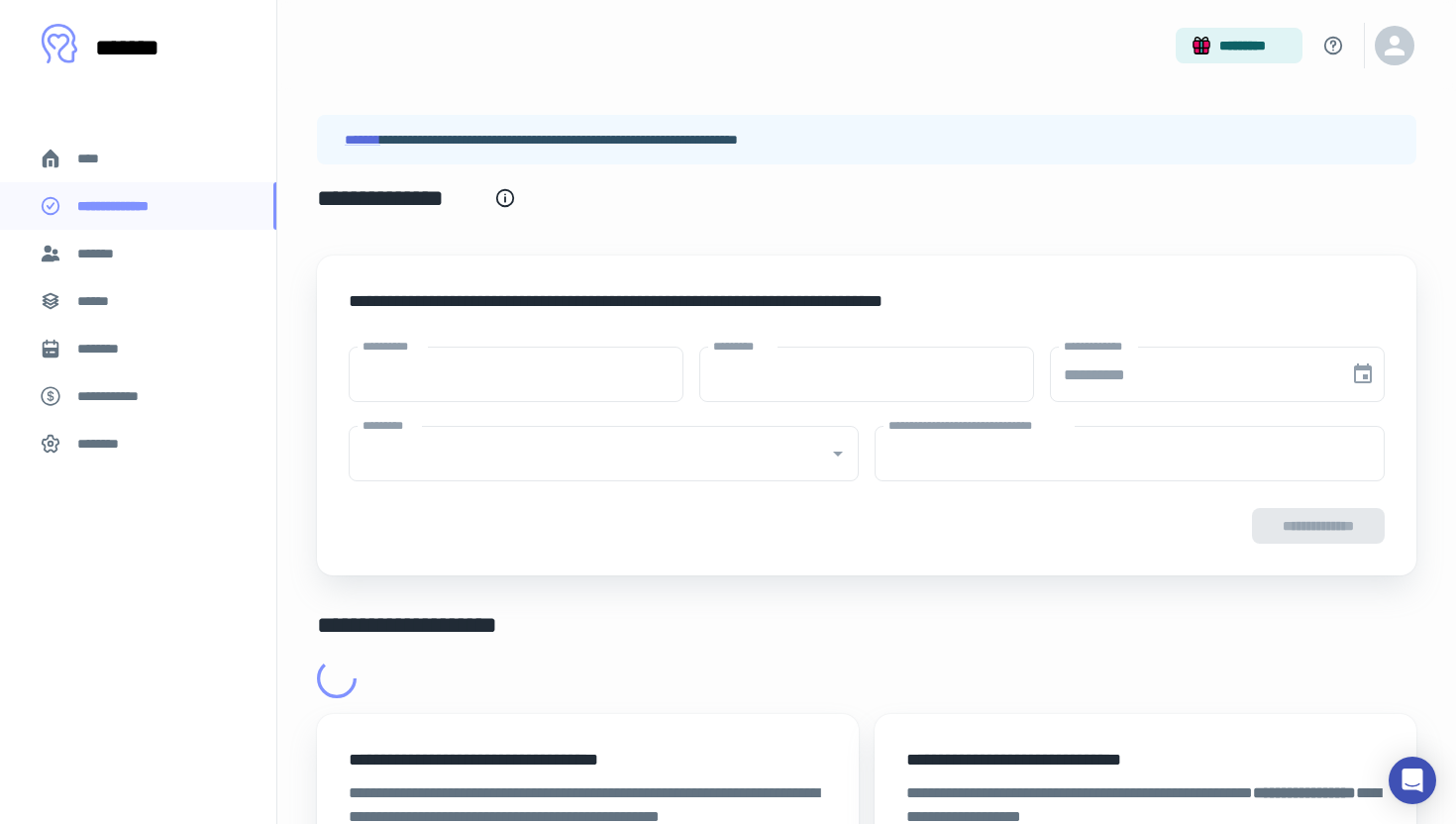 type on "****" 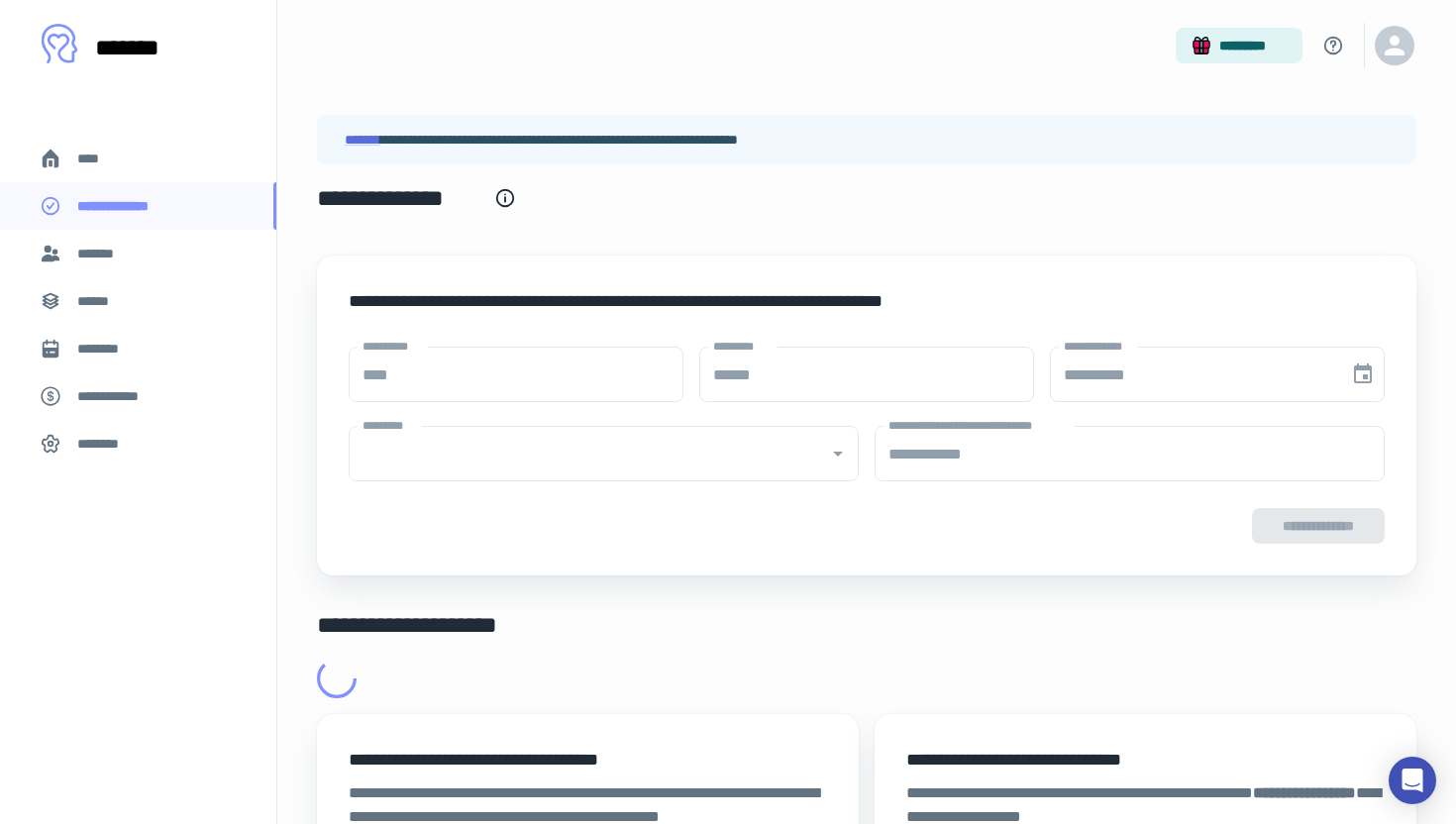 type on "**********" 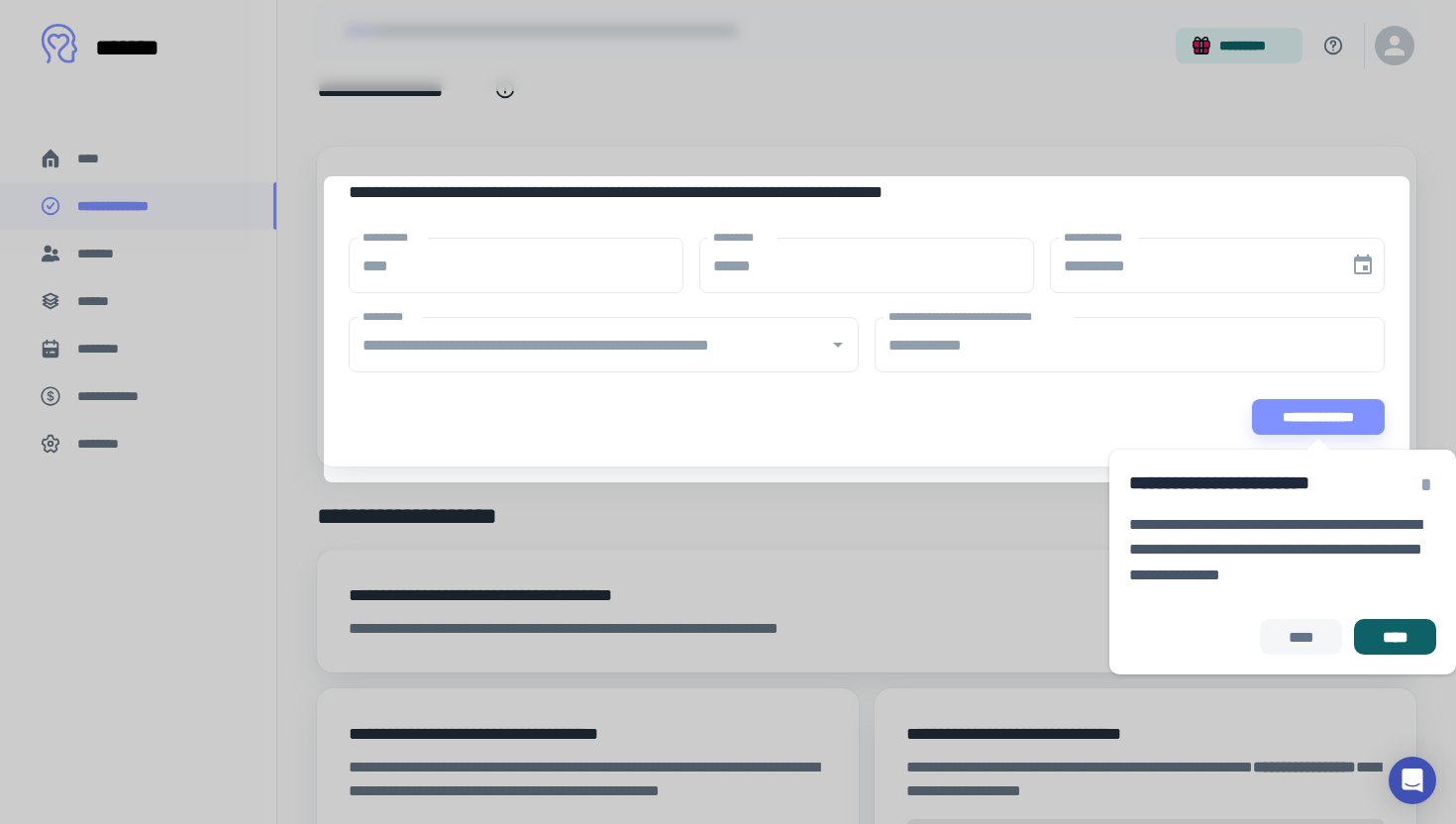 scroll, scrollTop: 114, scrollLeft: 0, axis: vertical 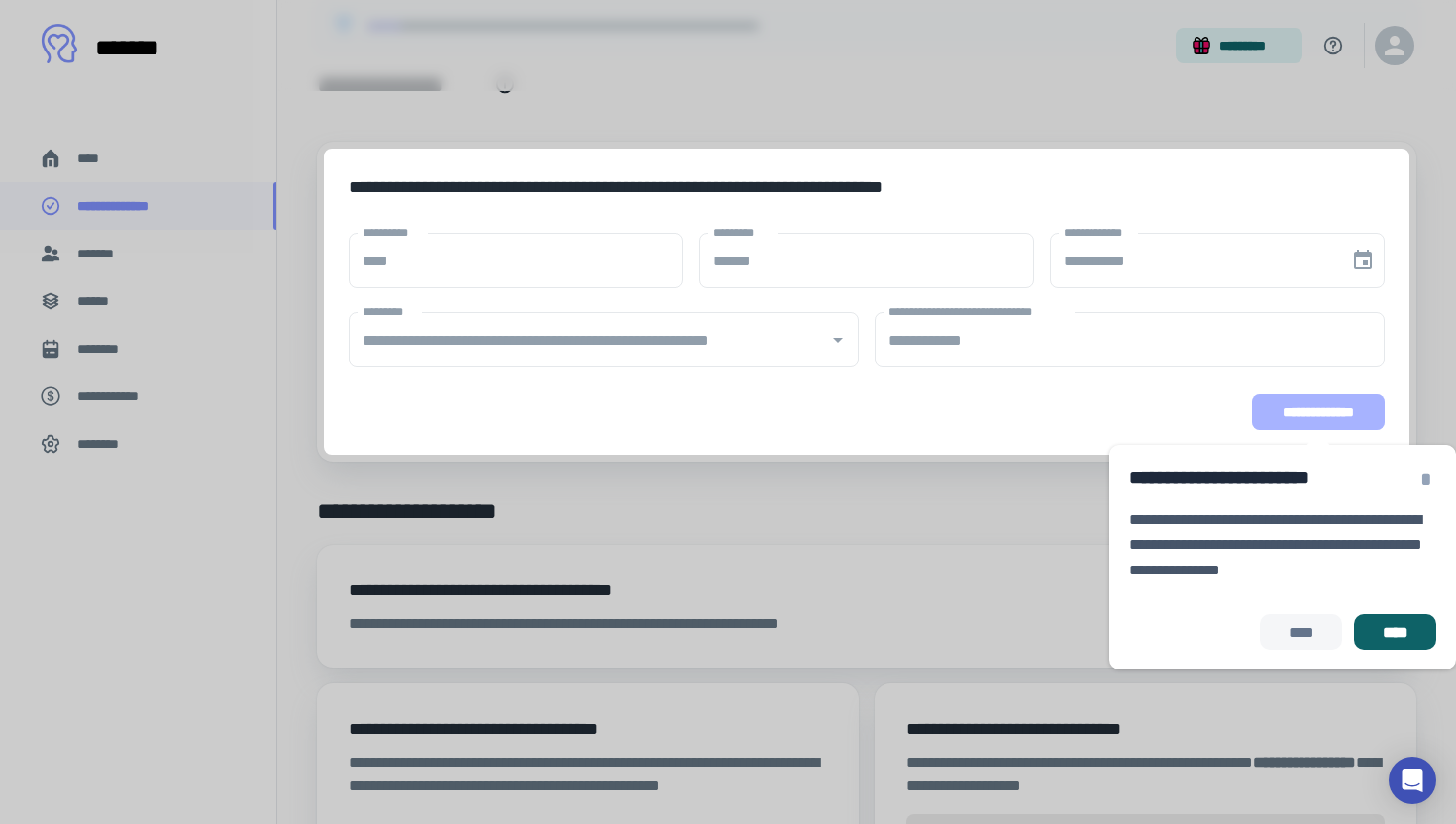 click on "**********" at bounding box center [1318, 412] 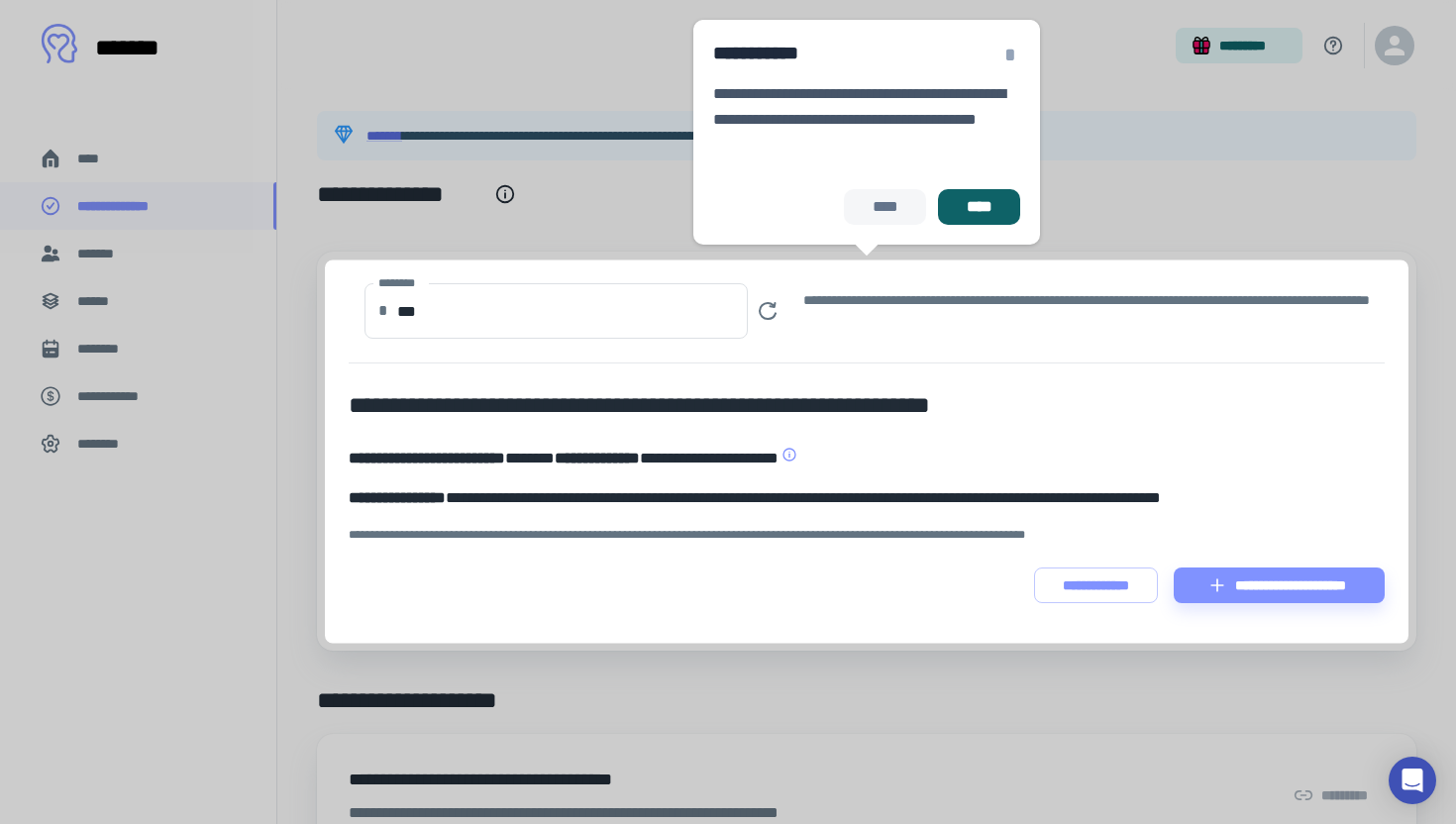 scroll, scrollTop: 3, scrollLeft: 0, axis: vertical 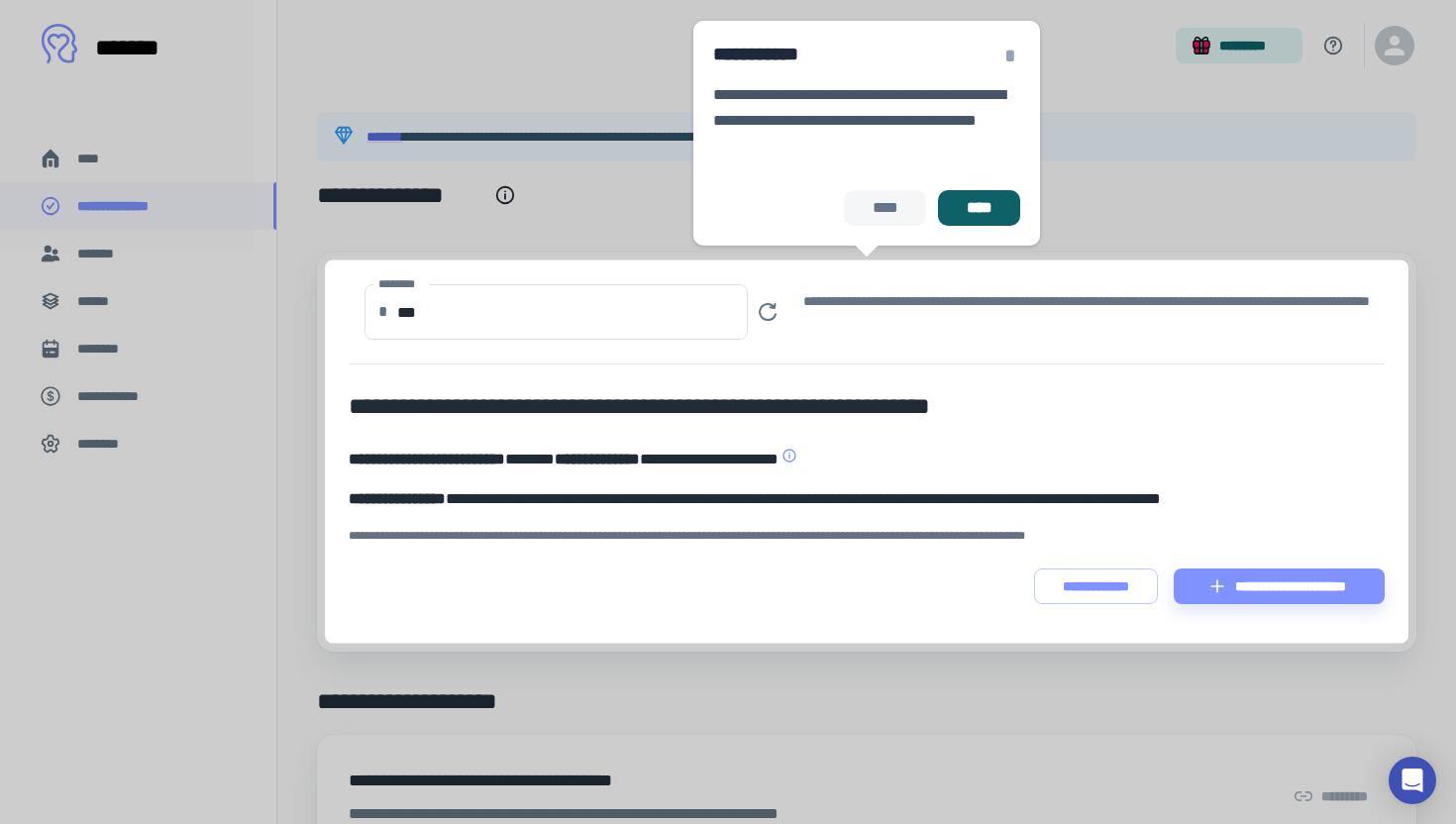 click on "**********" at bounding box center (867, 452) 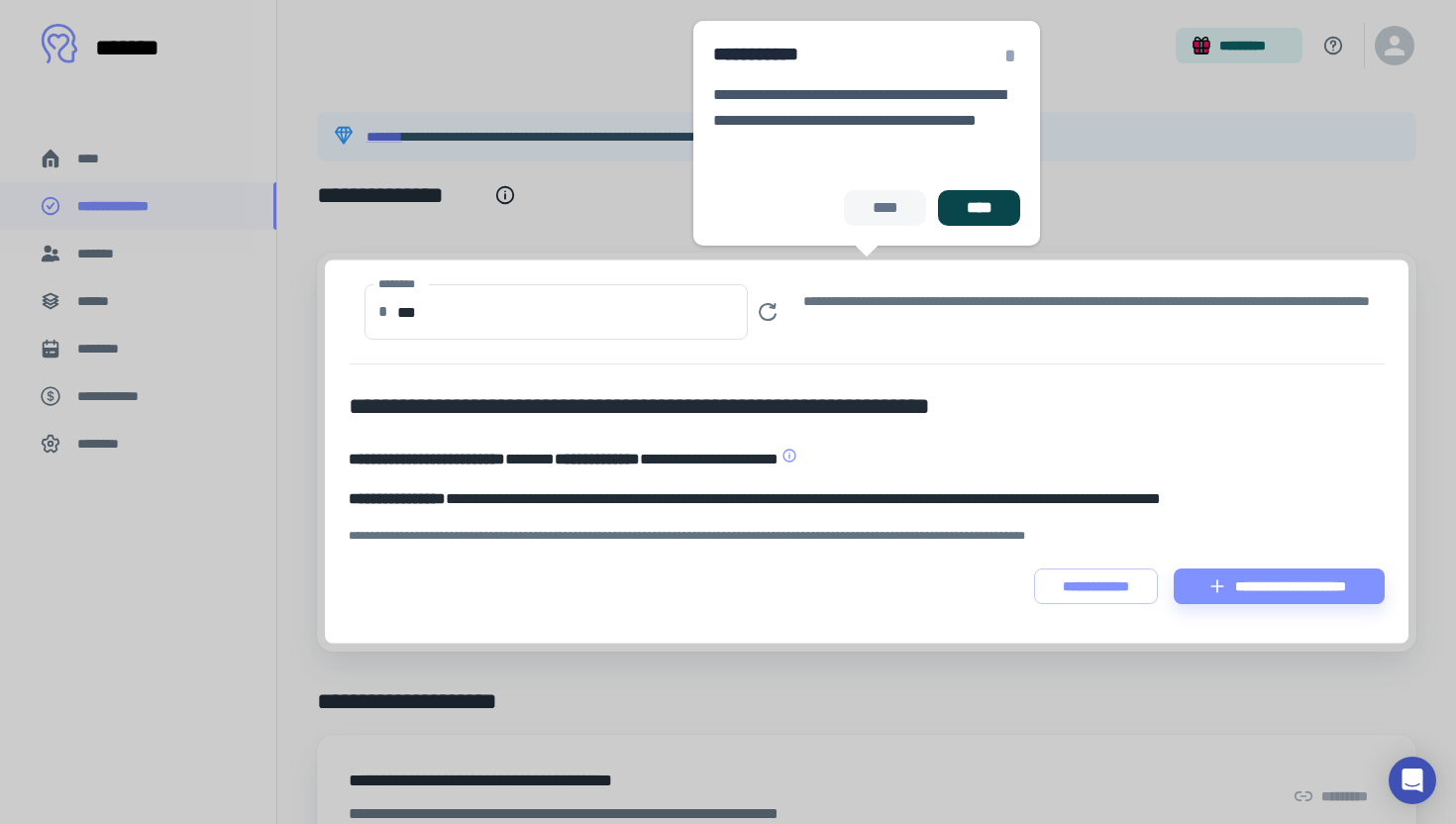 click on "****" at bounding box center (979, 208) 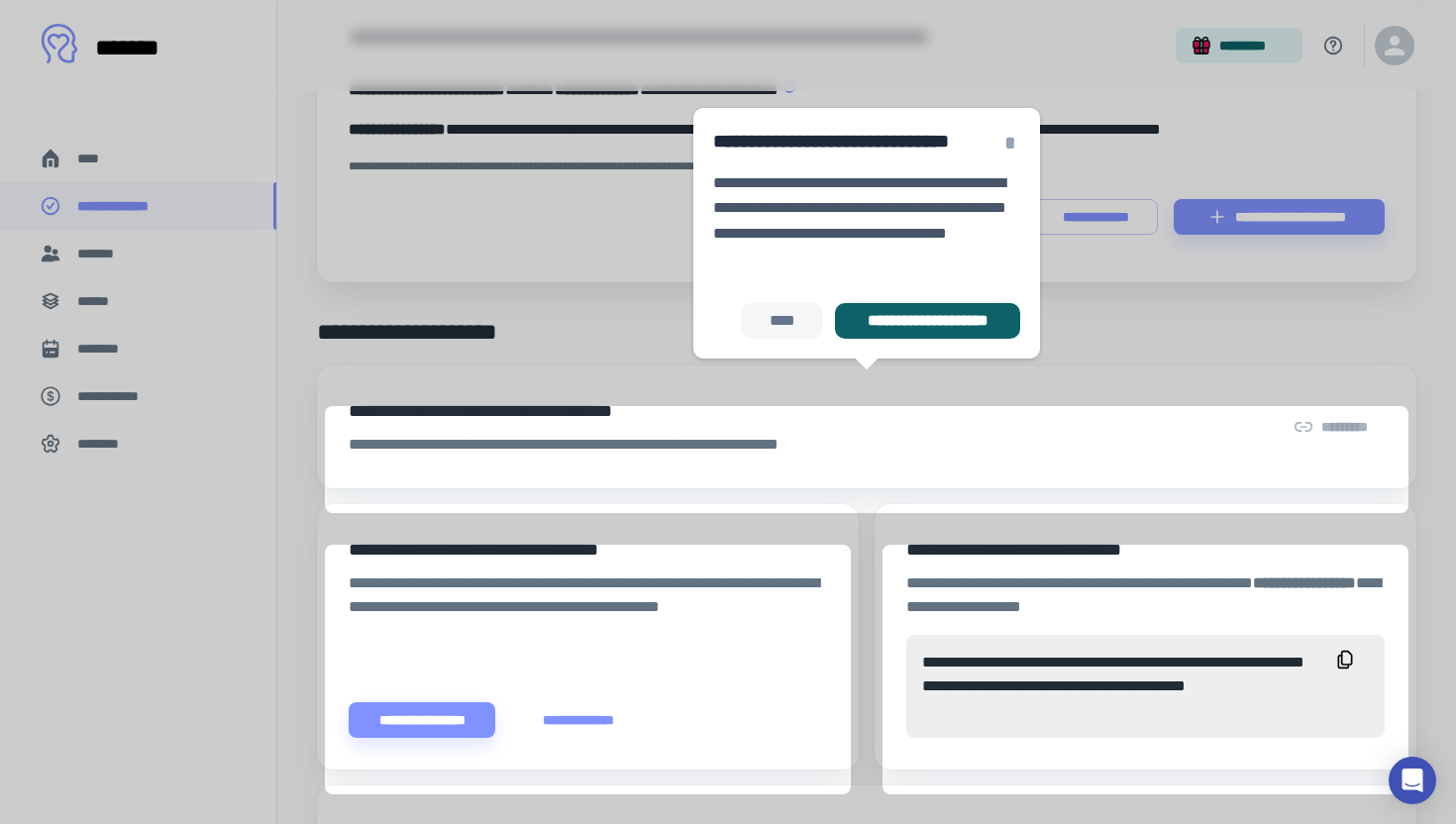 scroll, scrollTop: 387, scrollLeft: 0, axis: vertical 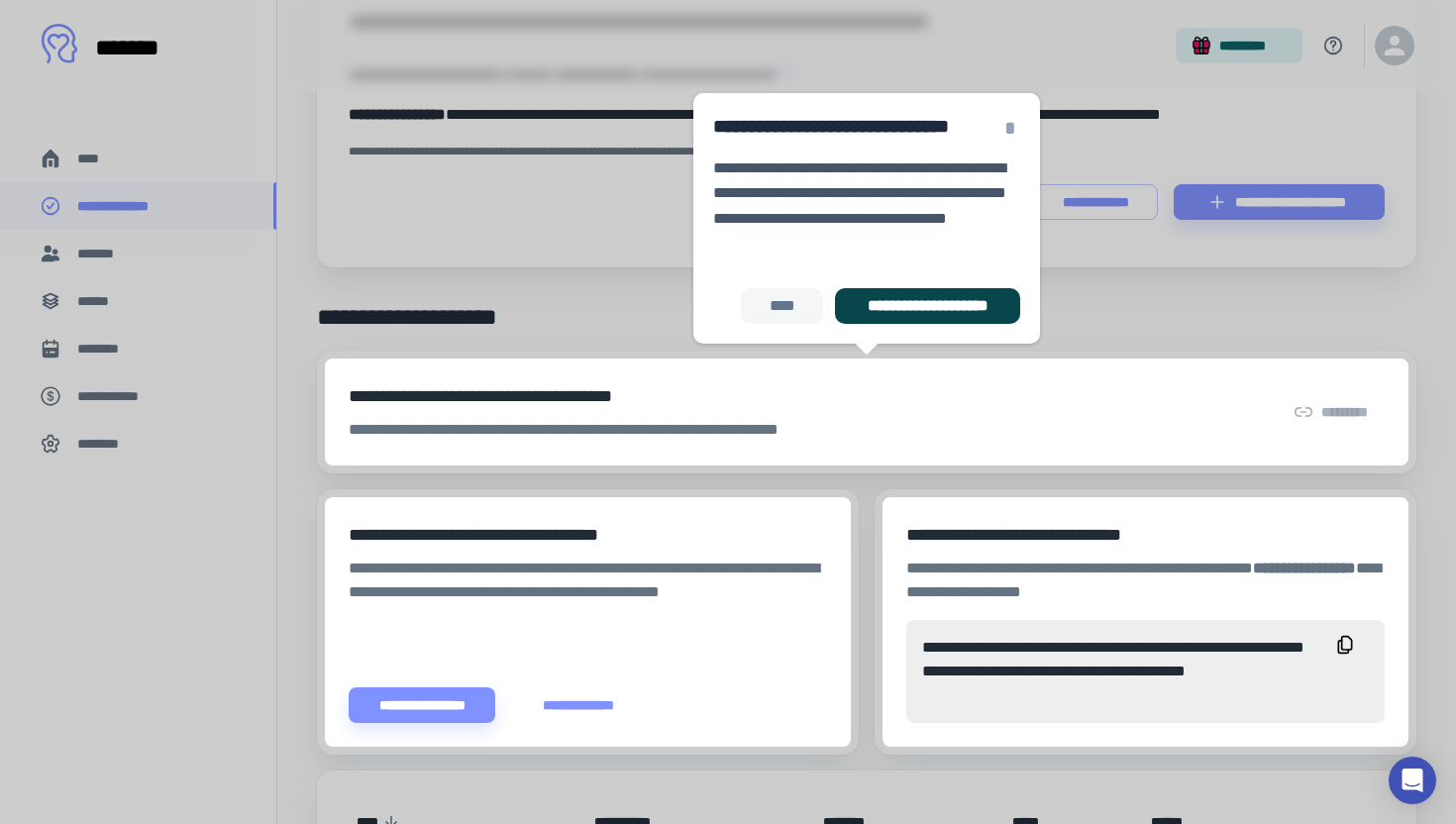 click on "**********" at bounding box center [927, 306] 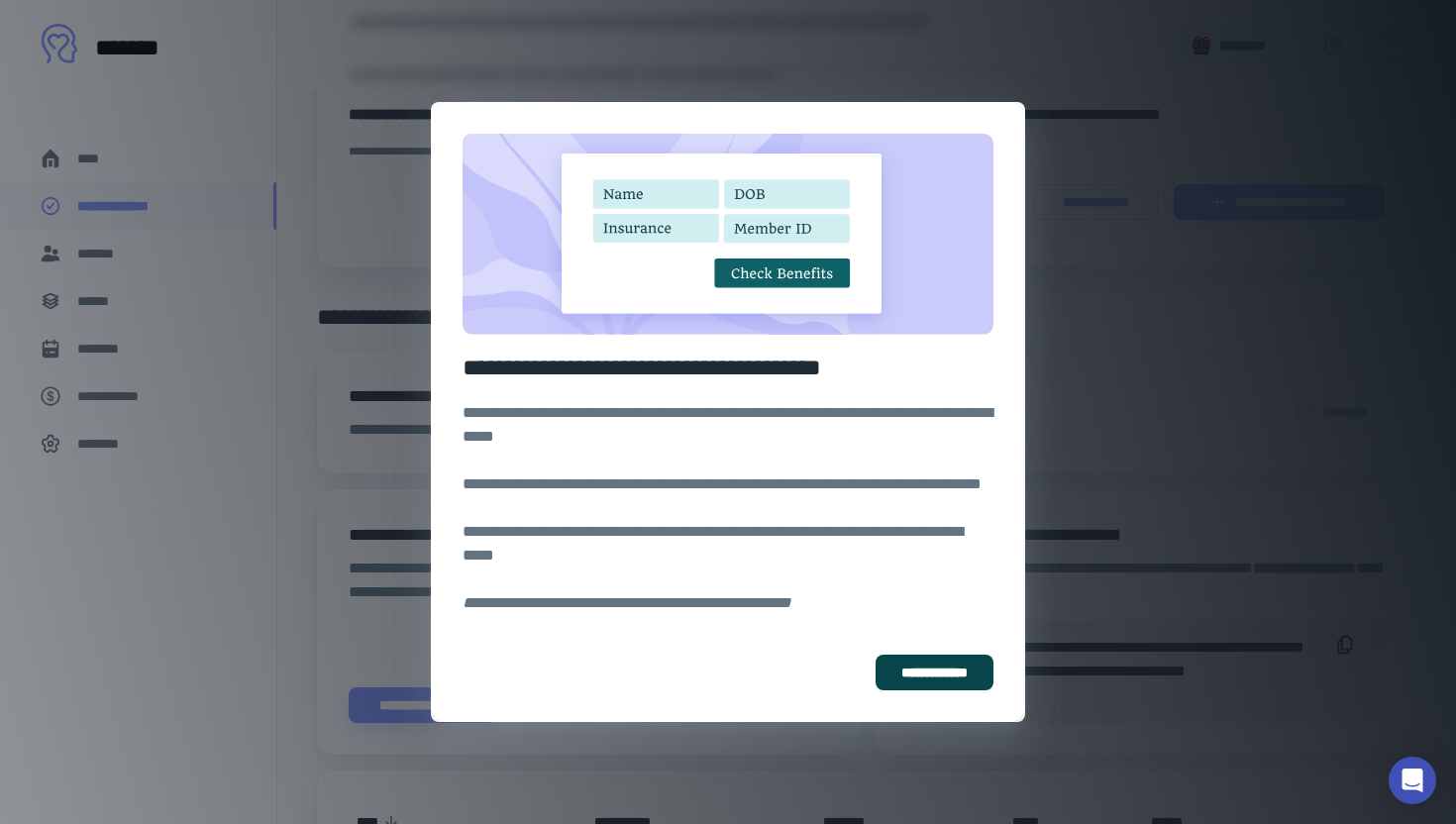 click on "**********" at bounding box center [934, 672] 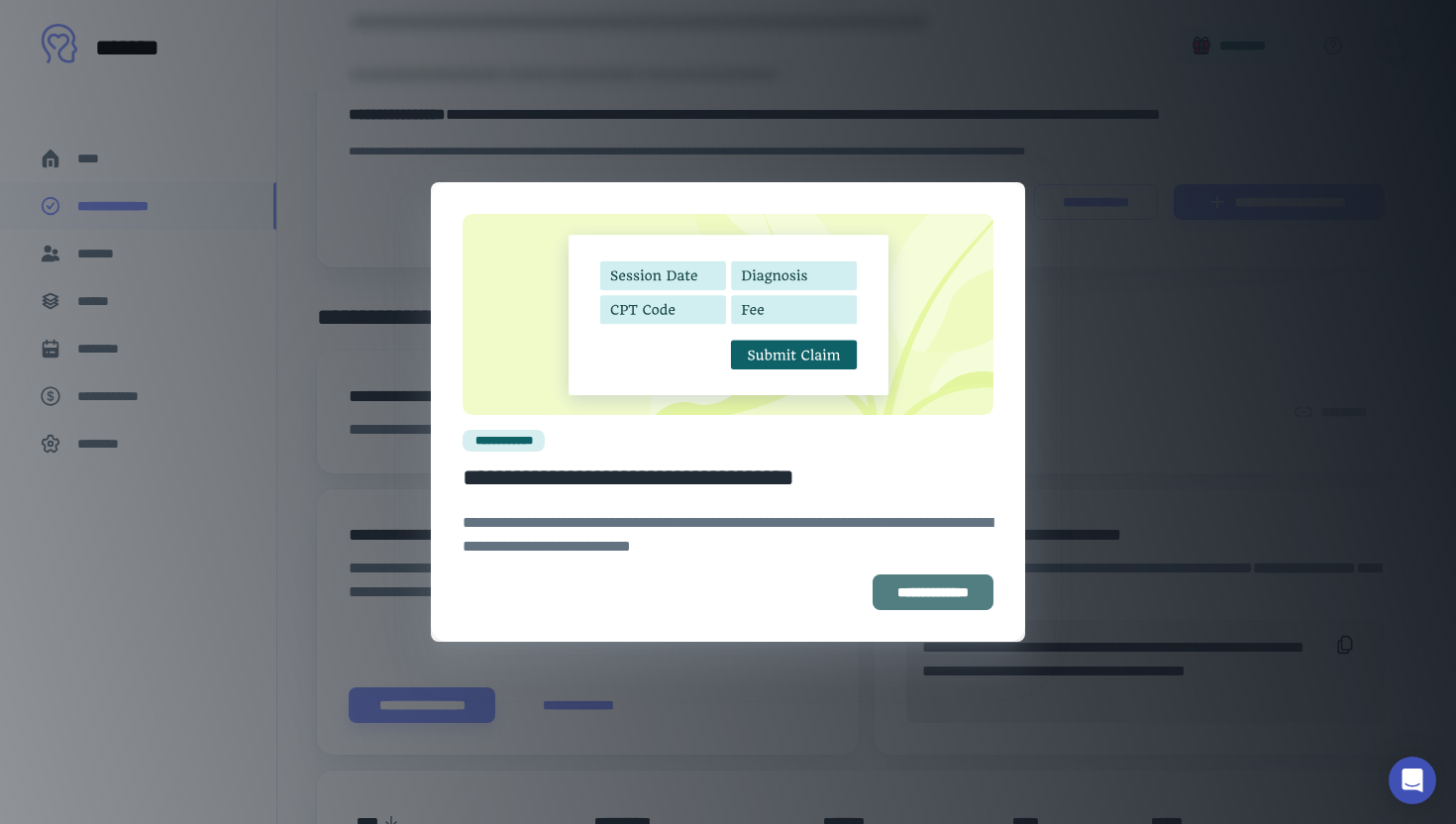 click on "**********" at bounding box center (933, 592) 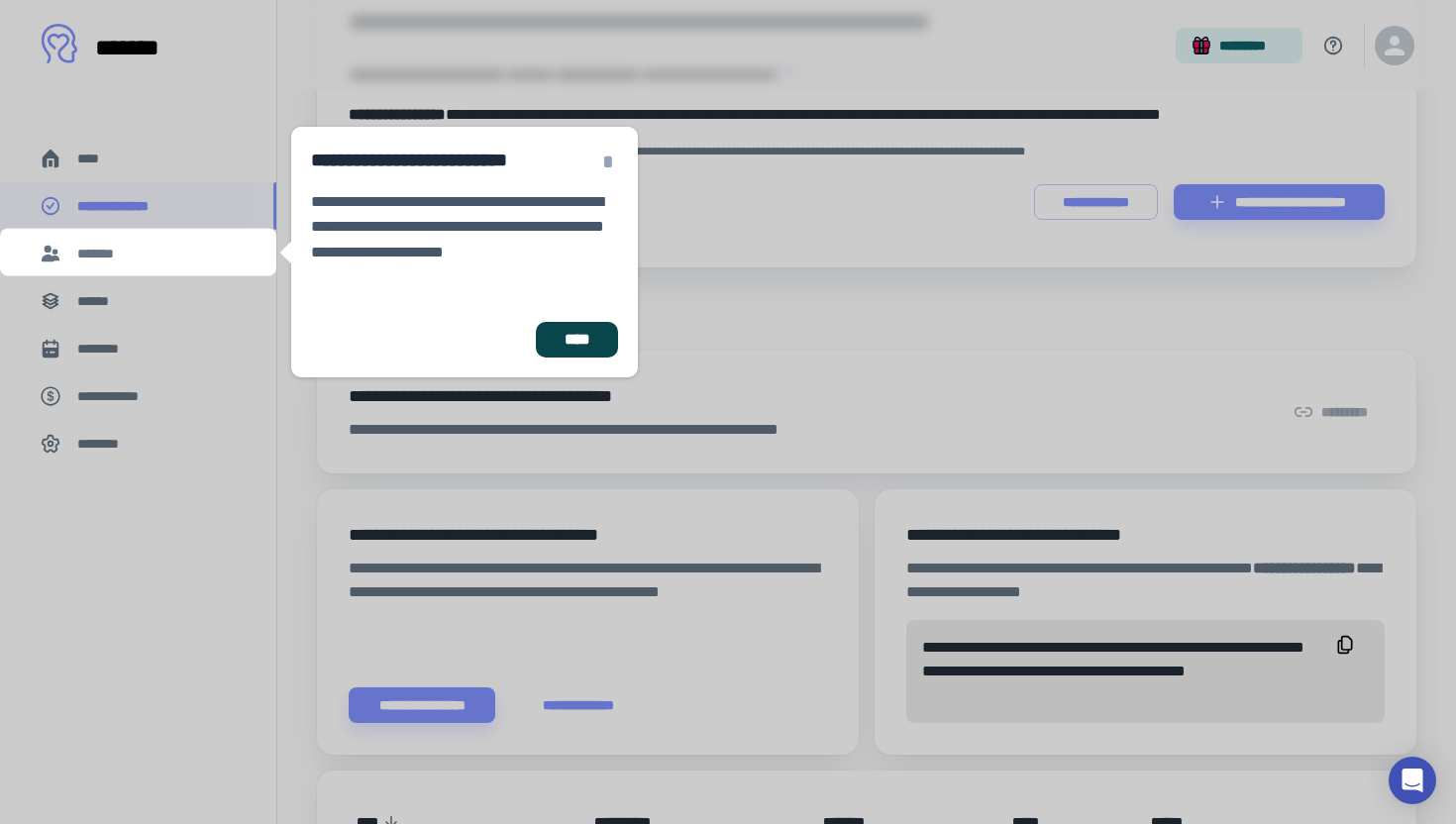 click on "****" at bounding box center (576, 340) 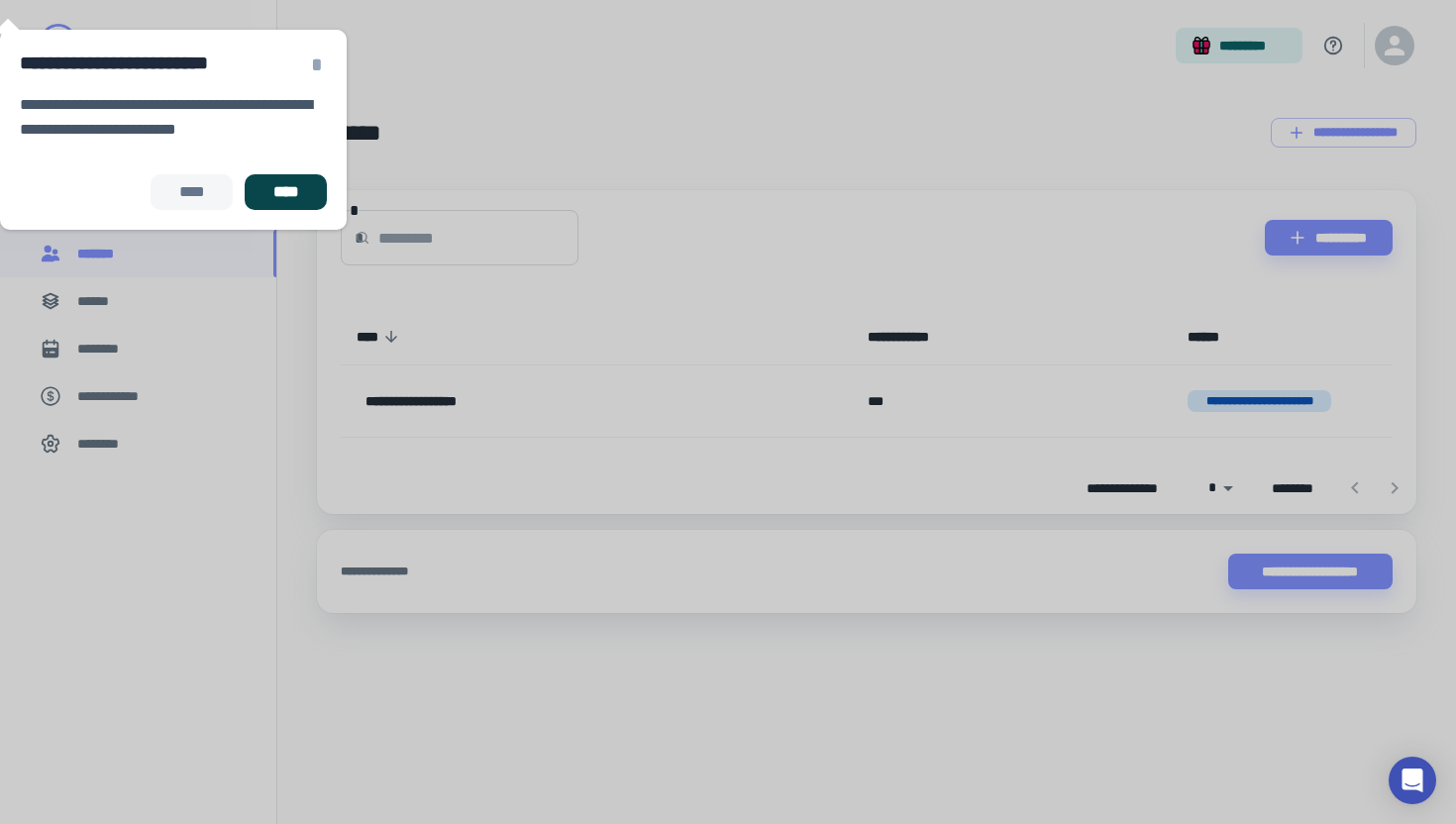 click on "****" at bounding box center (285, 192) 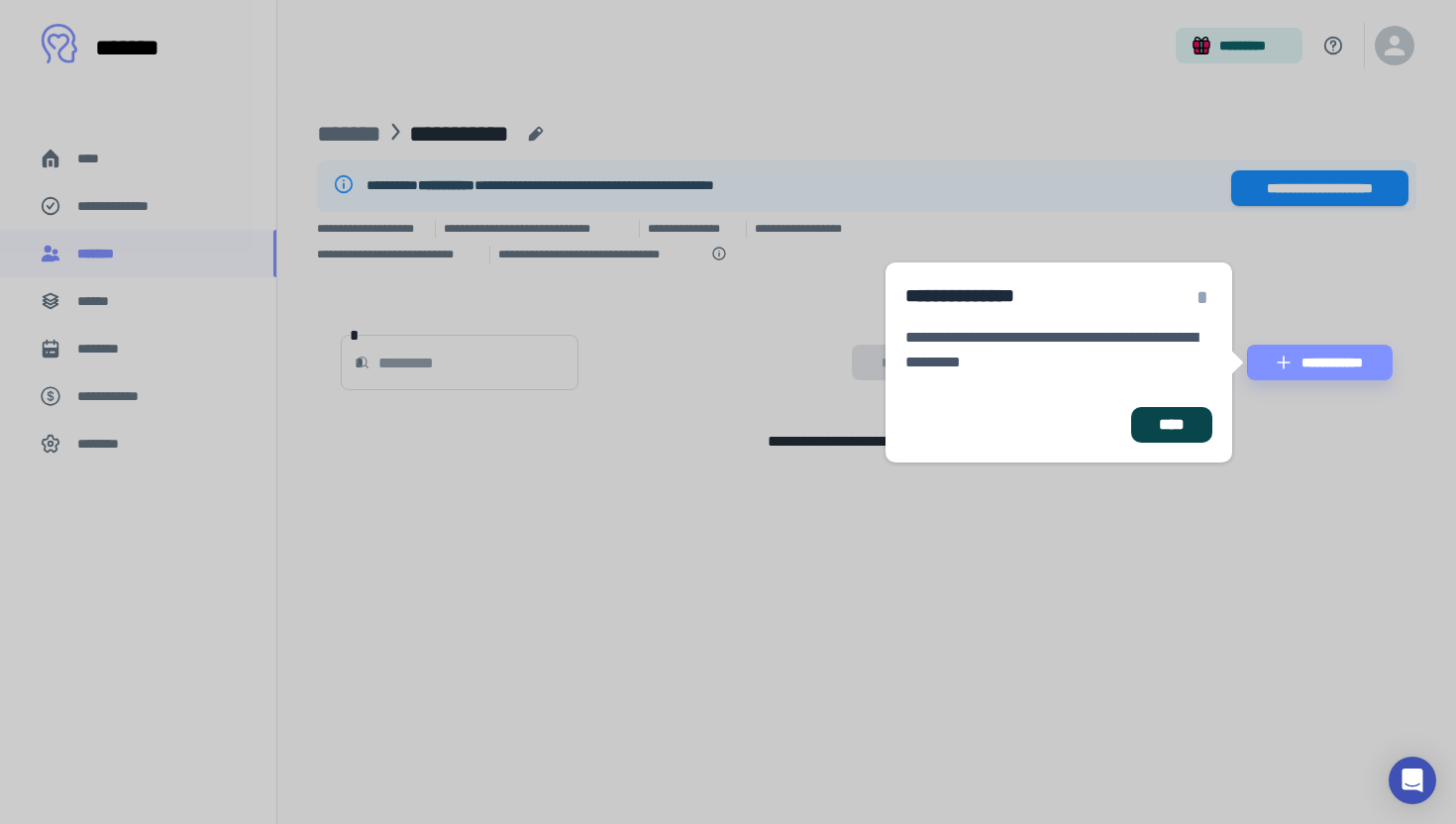 click on "****" at bounding box center (1172, 425) 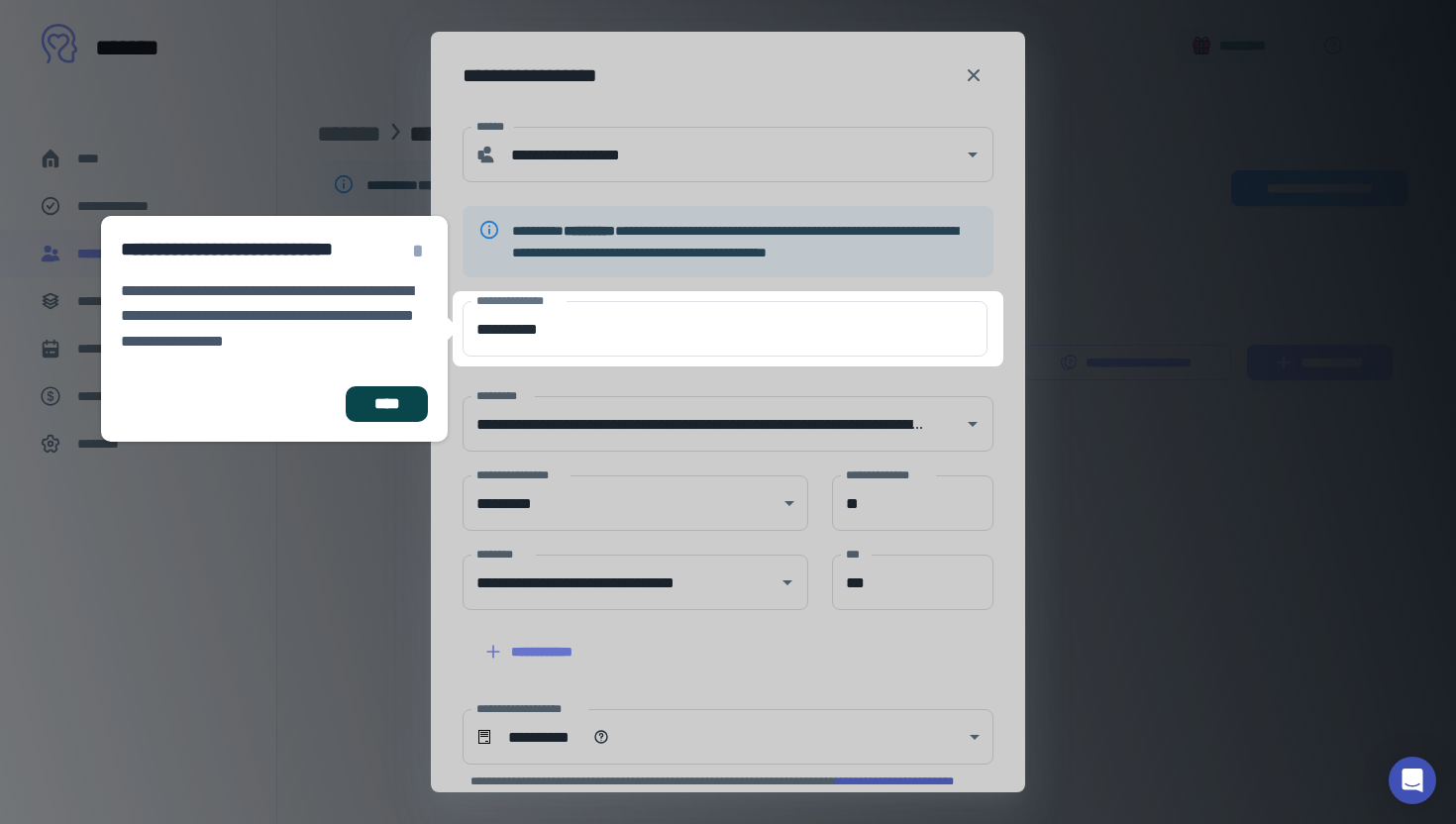 click on "****" at bounding box center (386, 404) 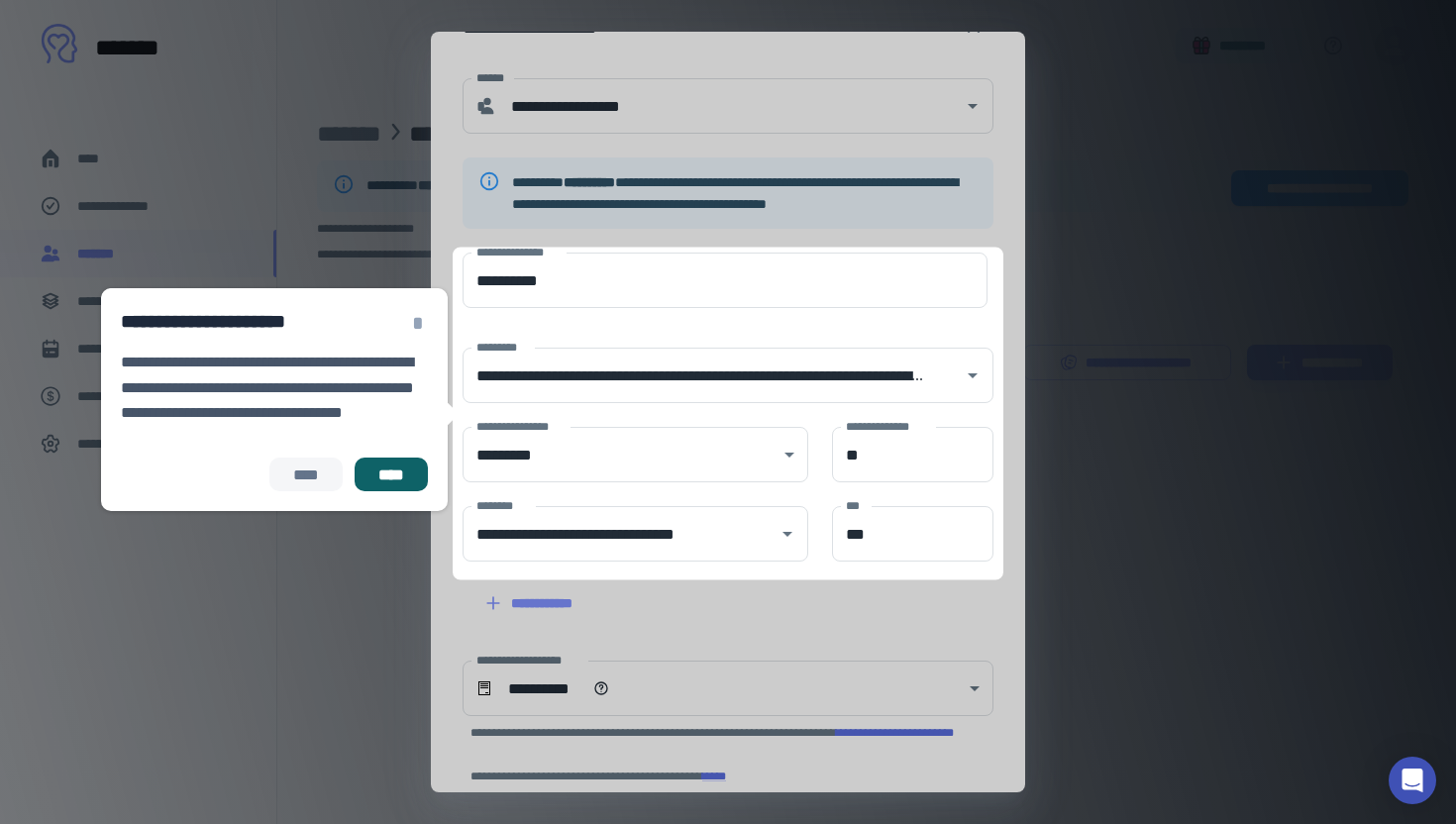 scroll, scrollTop: 101, scrollLeft: 0, axis: vertical 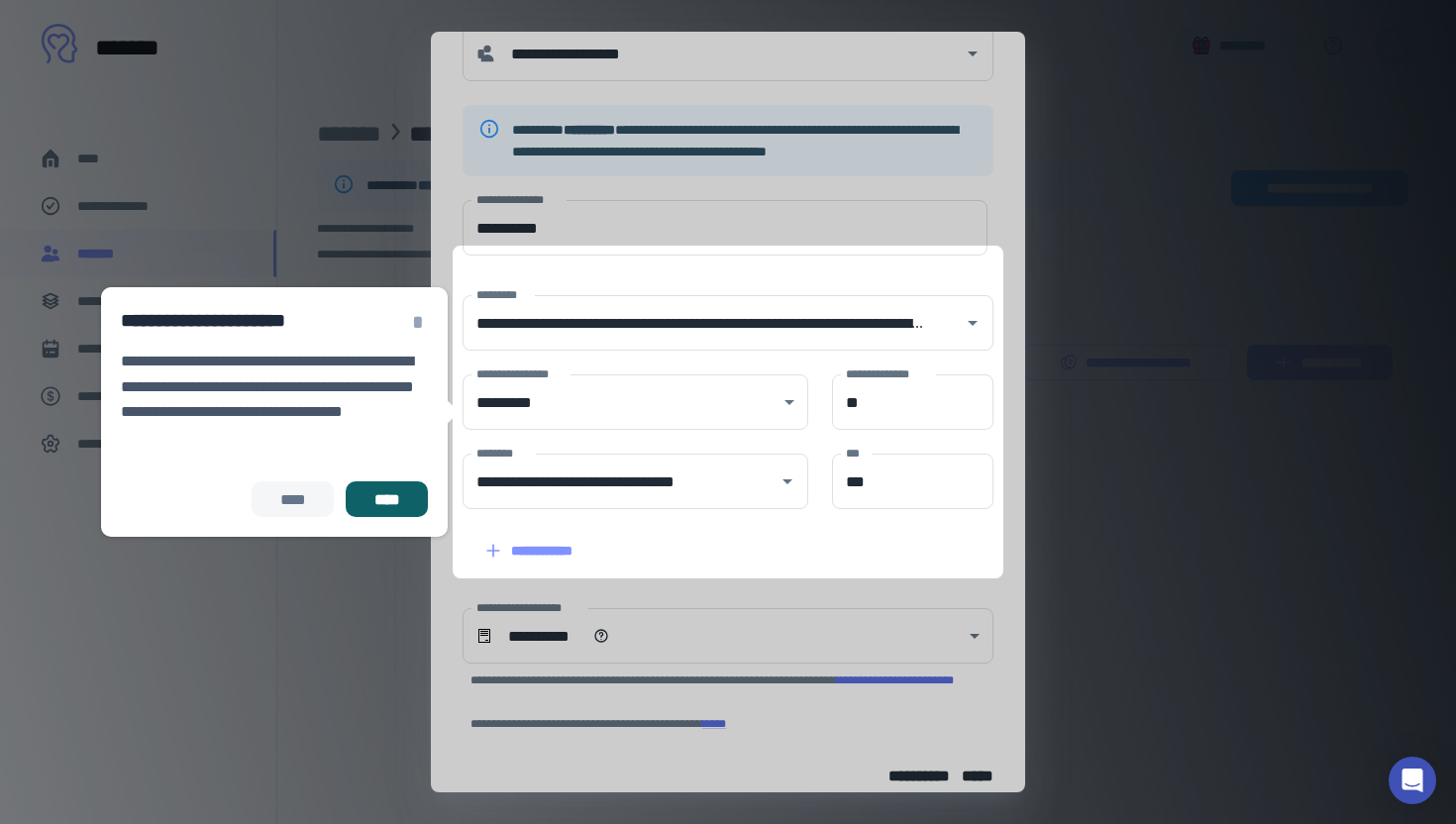 click on "**********" at bounding box center (728, 497) 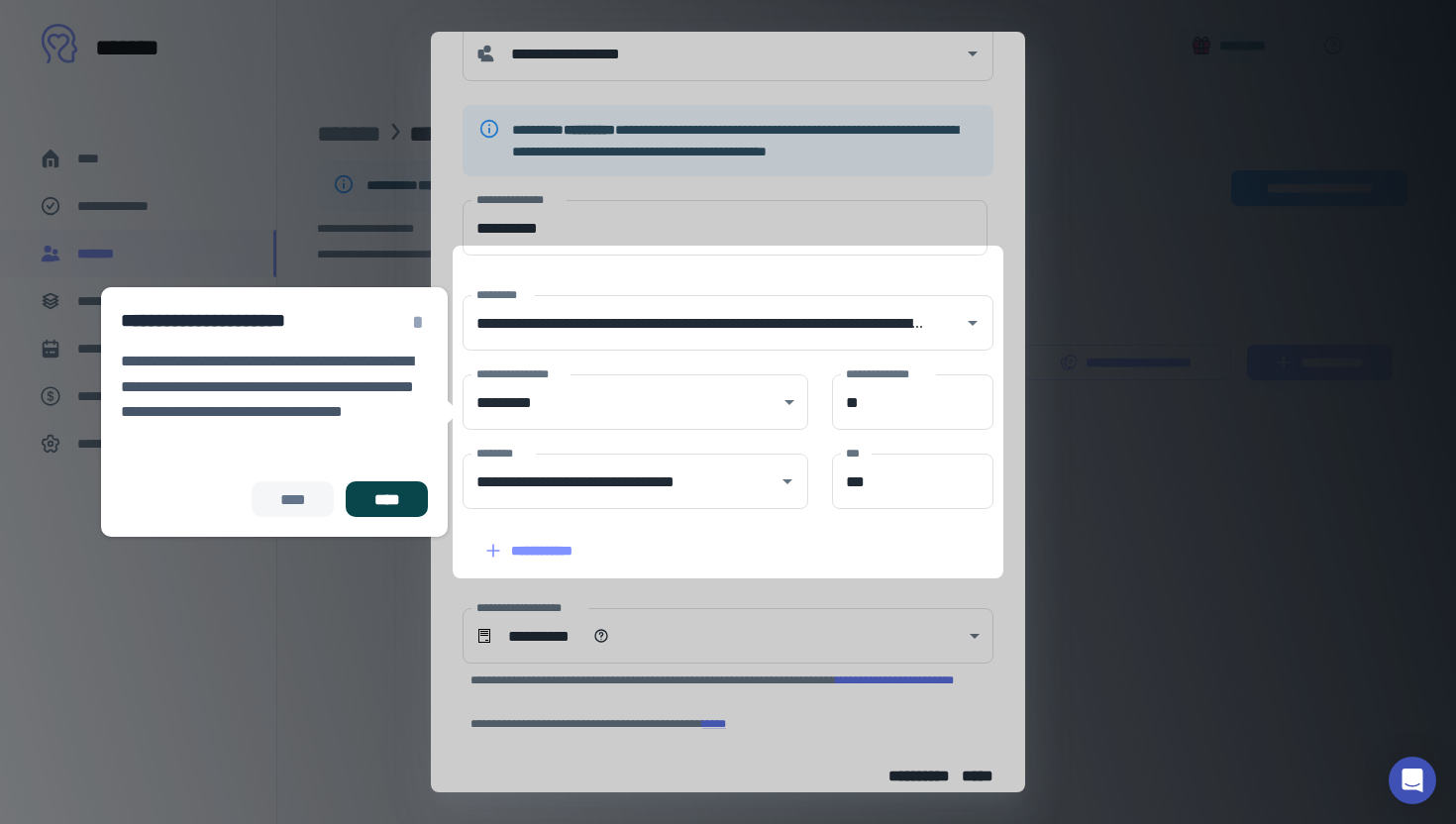 click on "****" at bounding box center (386, 499) 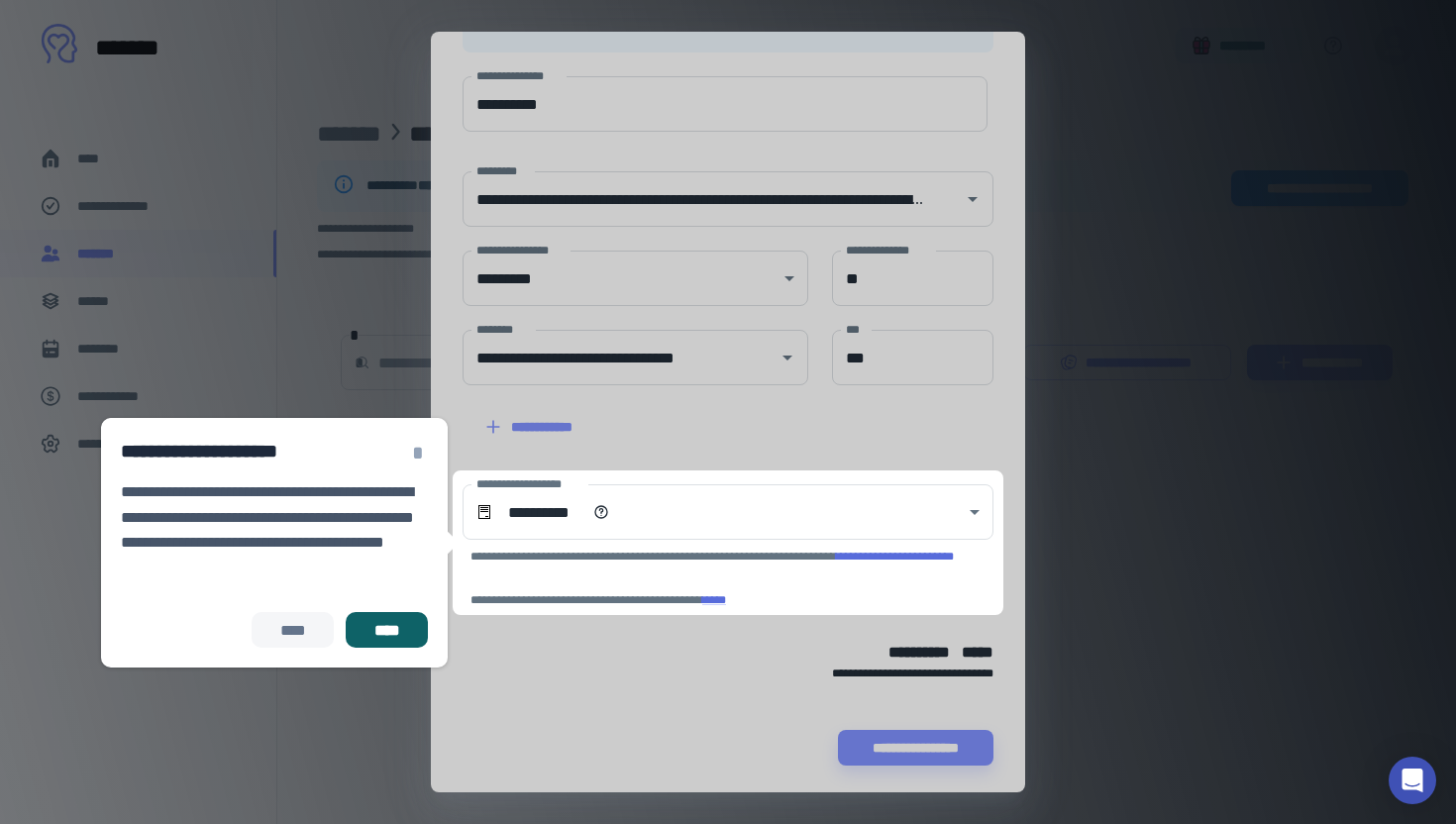 scroll, scrollTop: 230, scrollLeft: 0, axis: vertical 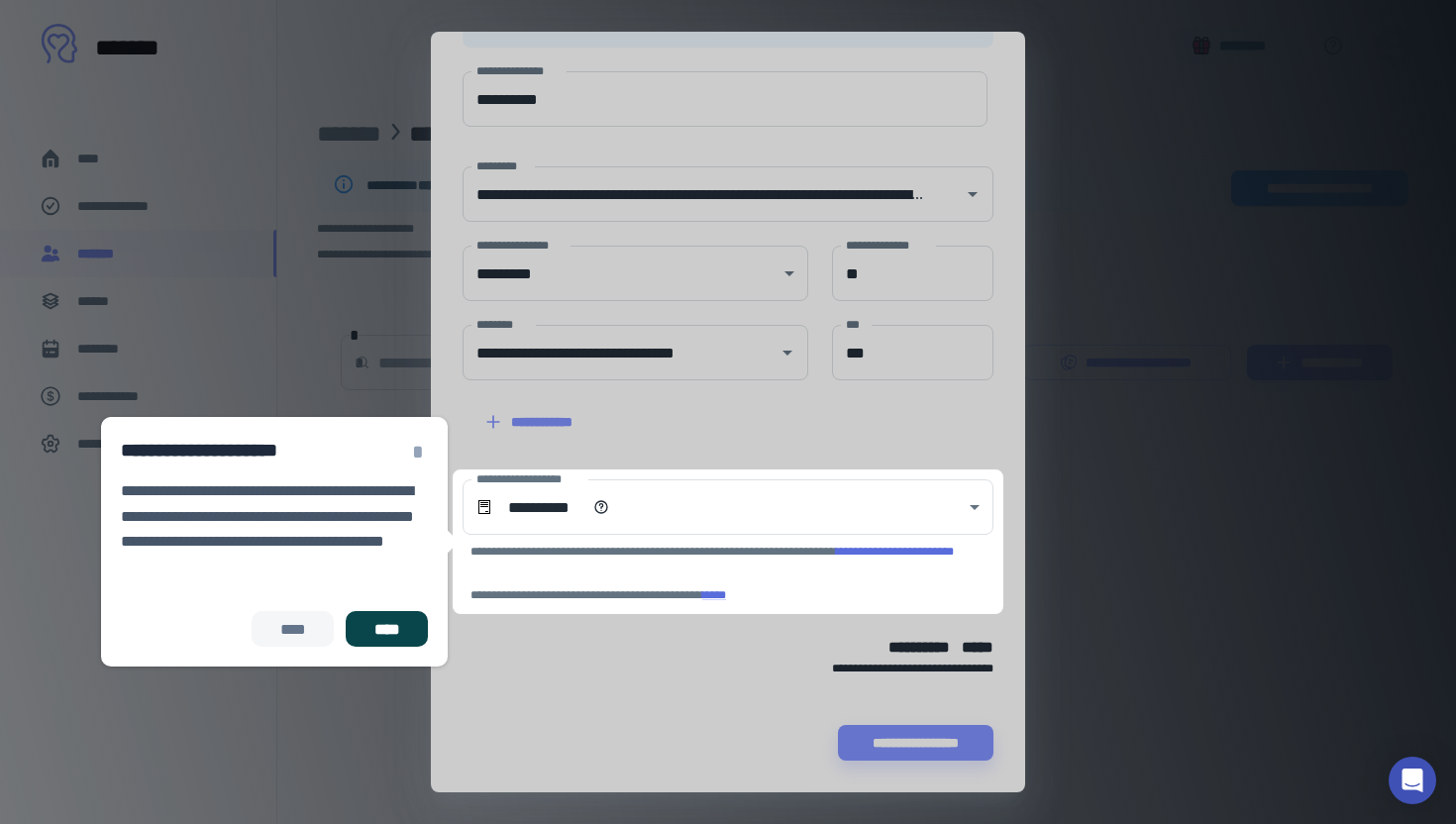 click on "****" at bounding box center [386, 629] 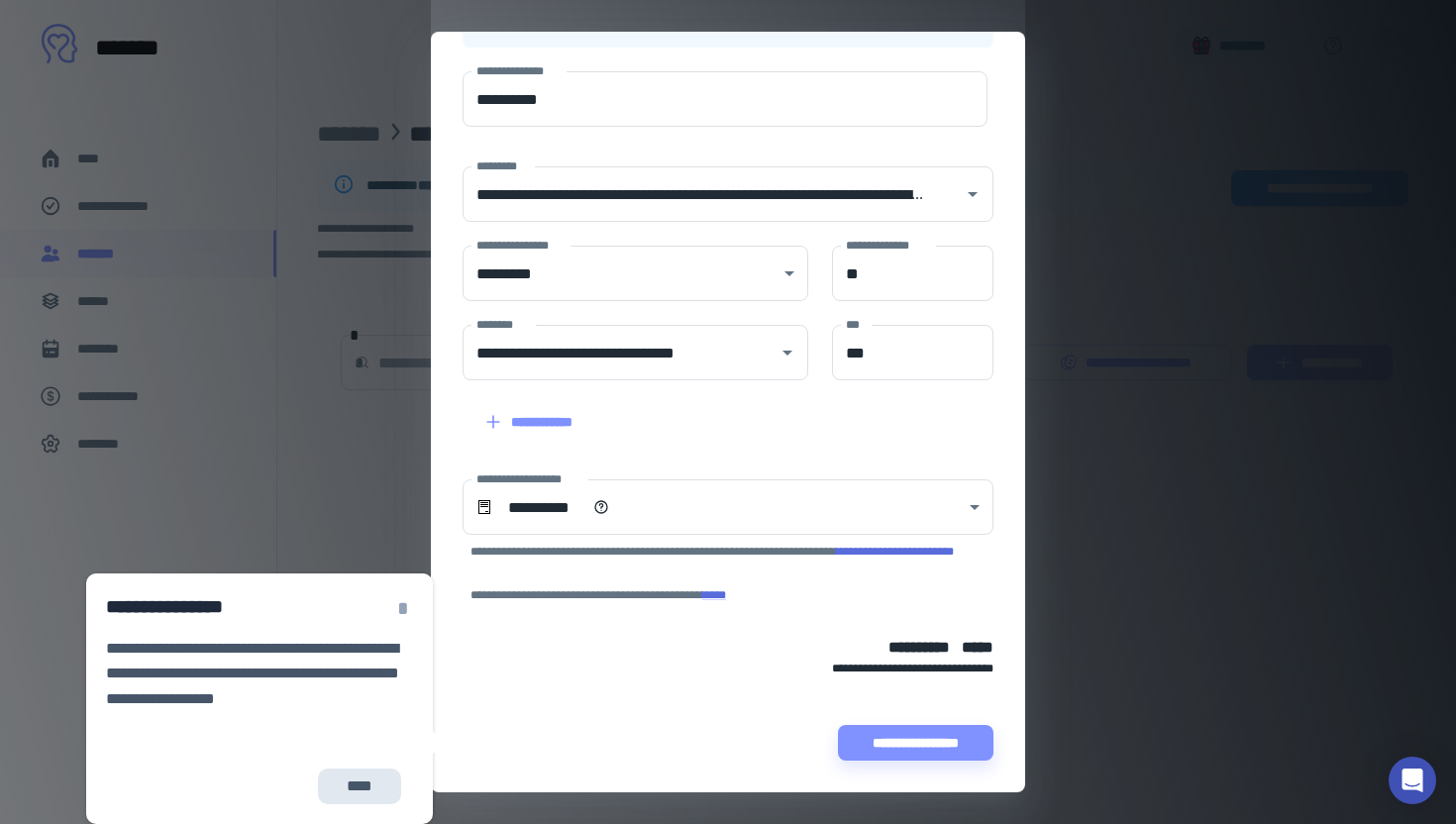 click on "****" at bounding box center (360, 786) 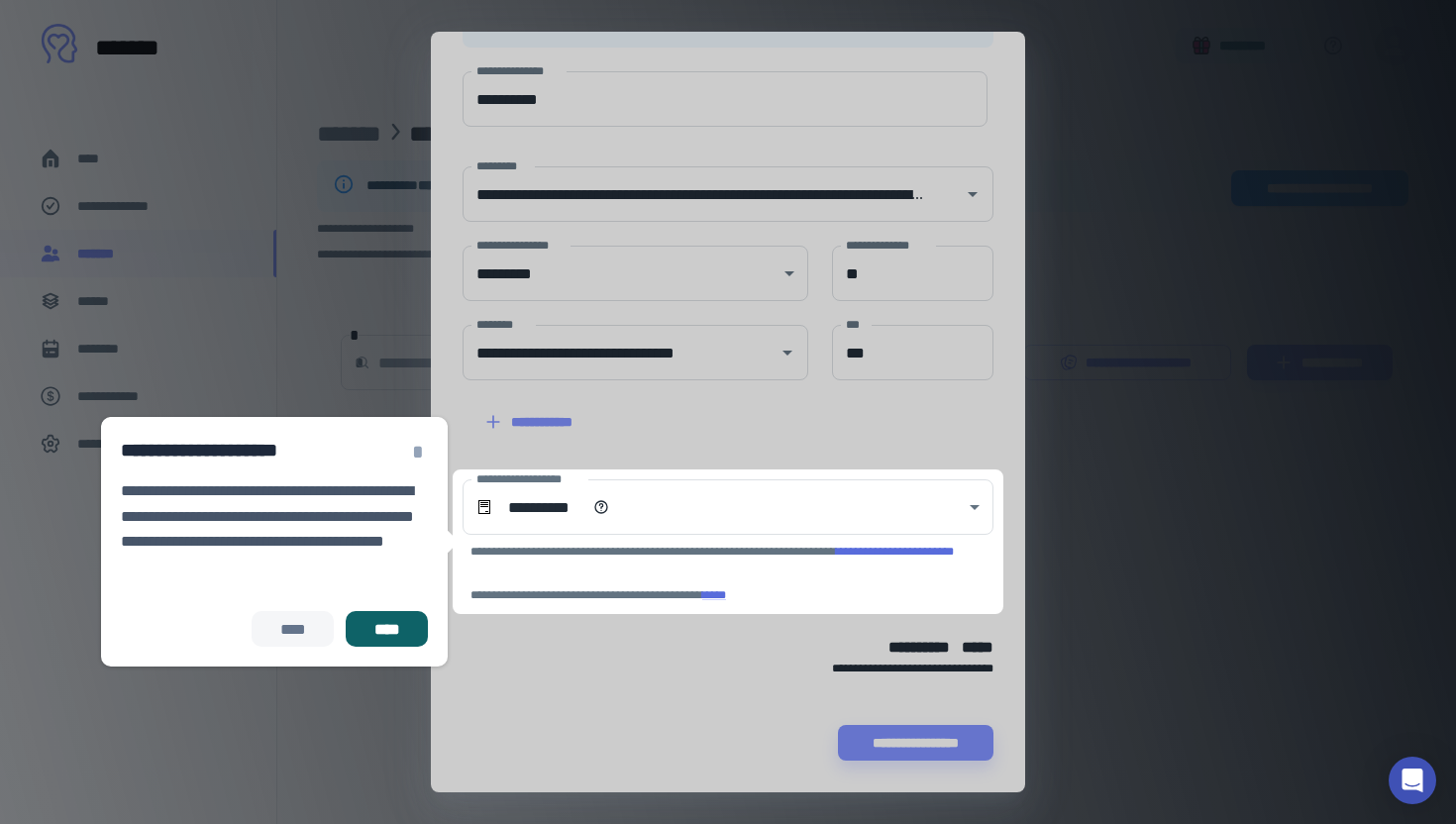 click 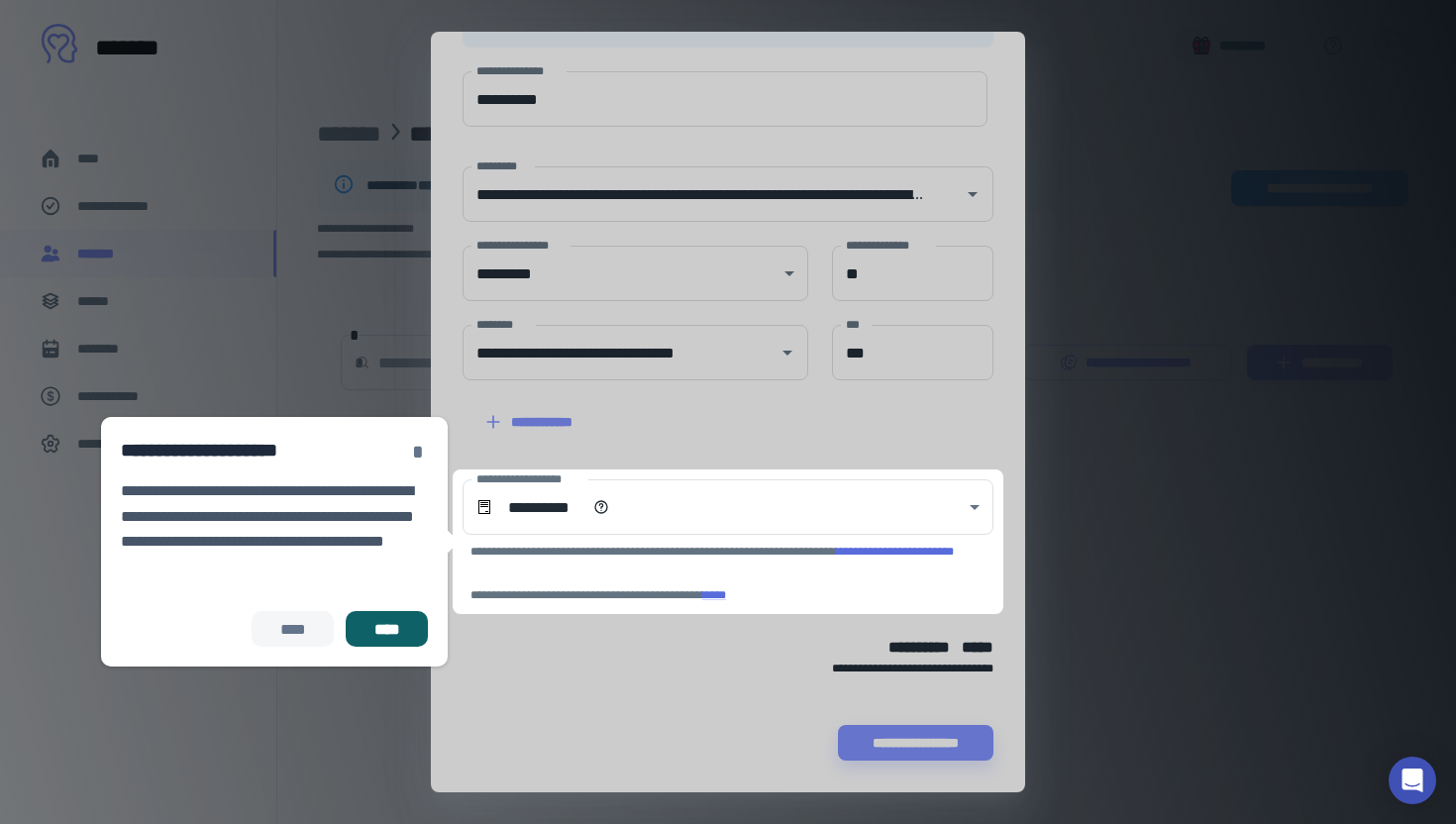 click on "*" at bounding box center (418, 452) 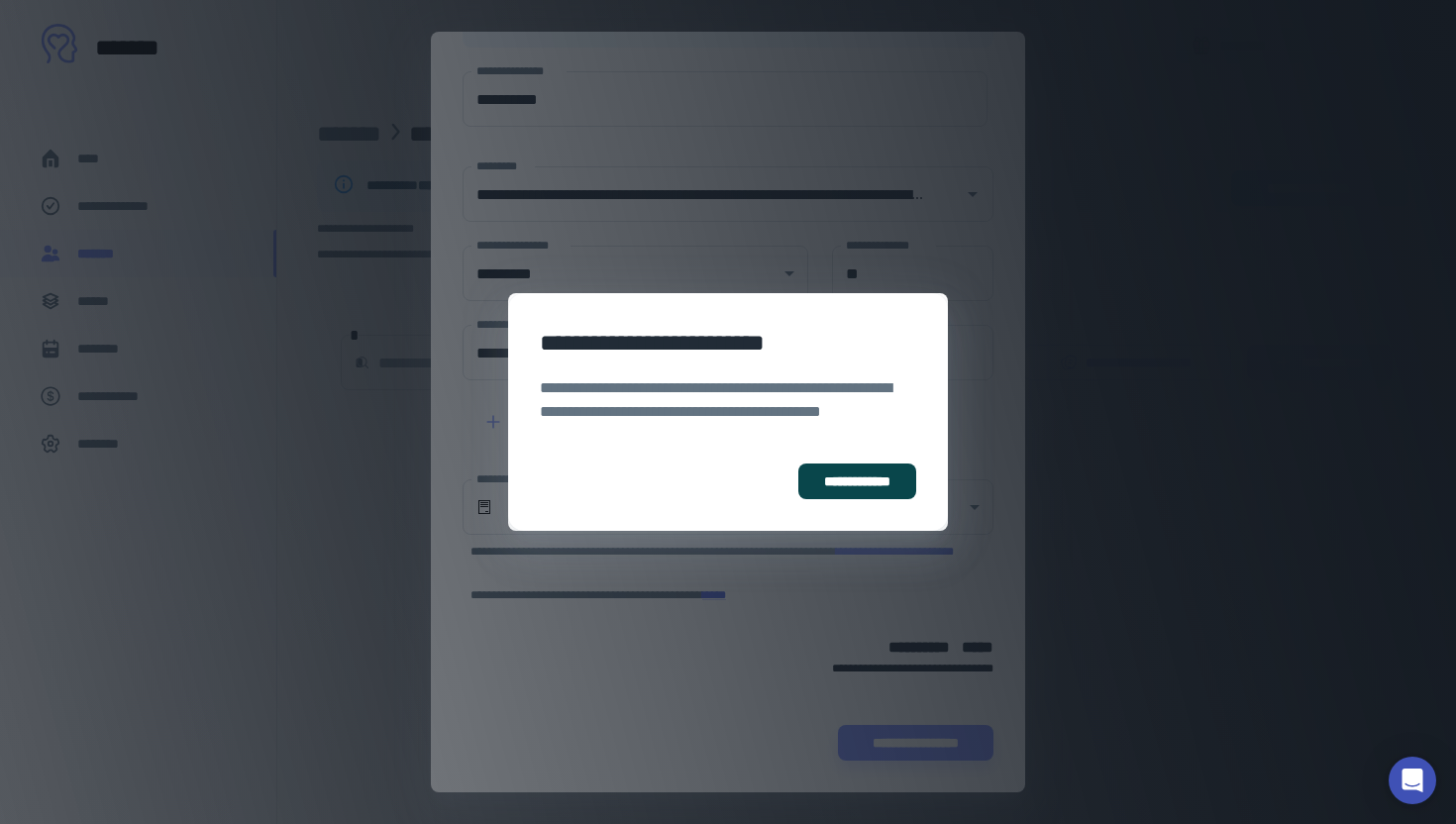 click on "**********" at bounding box center (857, 481) 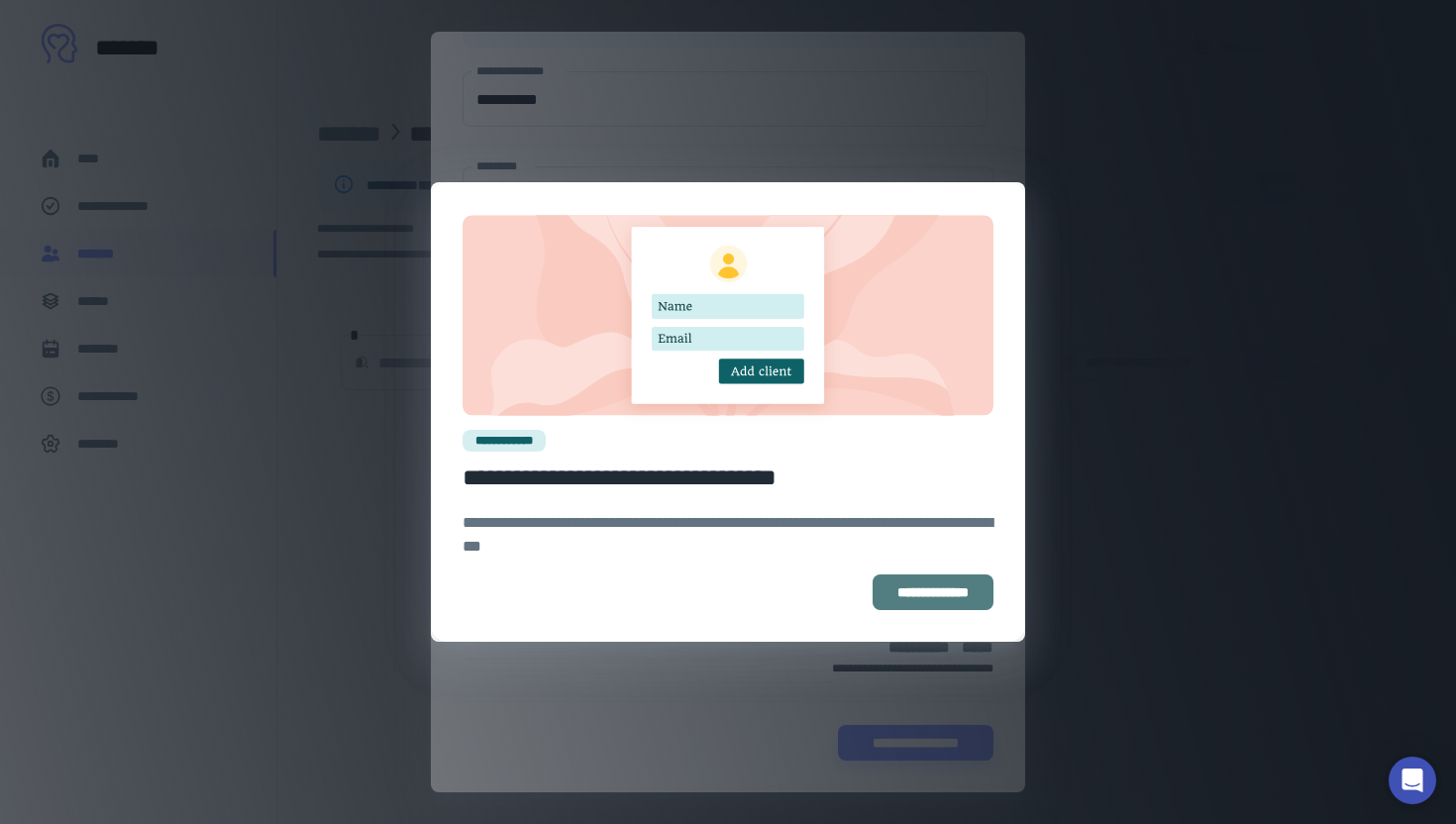 click on "**********" at bounding box center [933, 592] 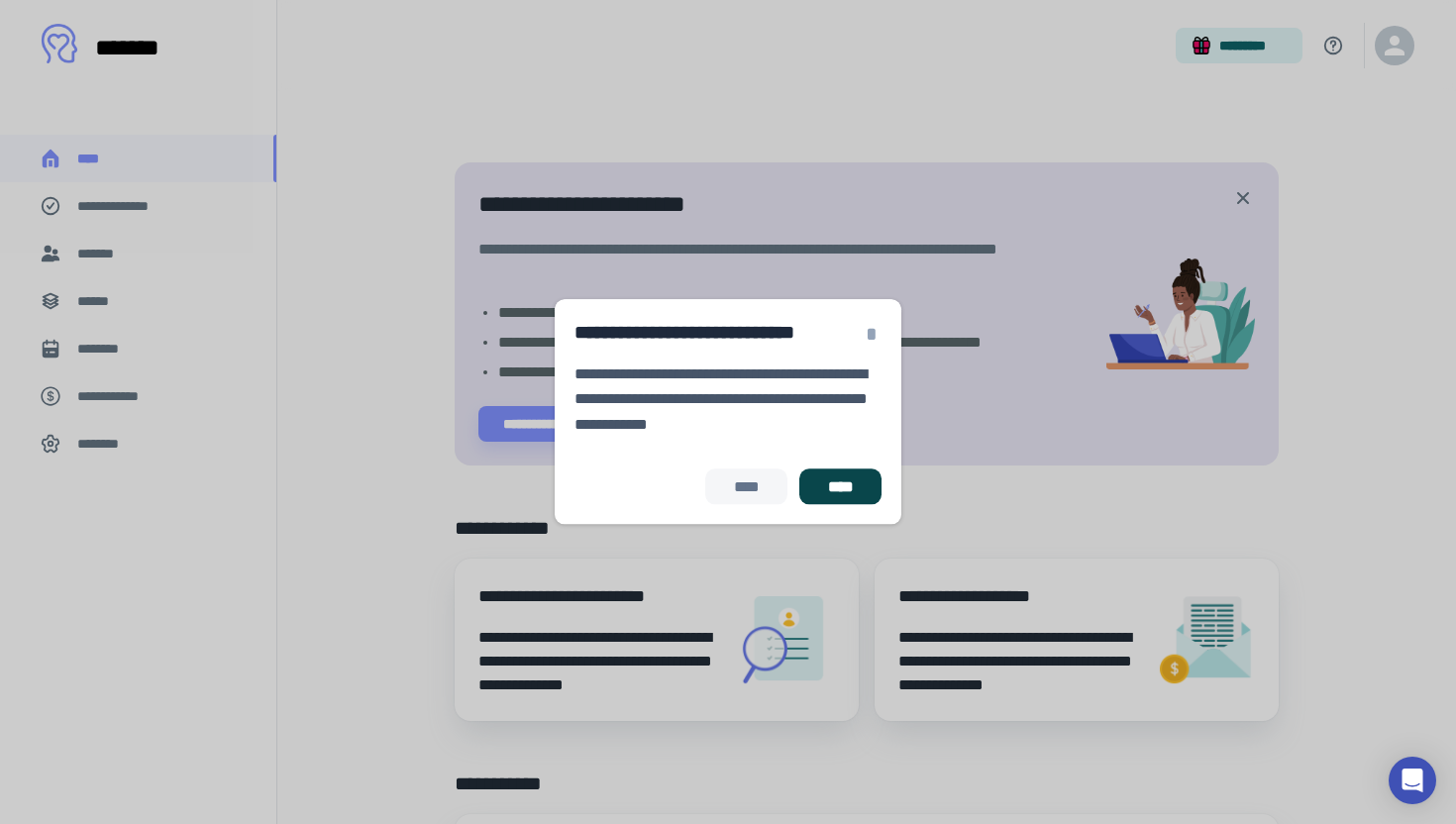 click on "****" at bounding box center (840, 487) 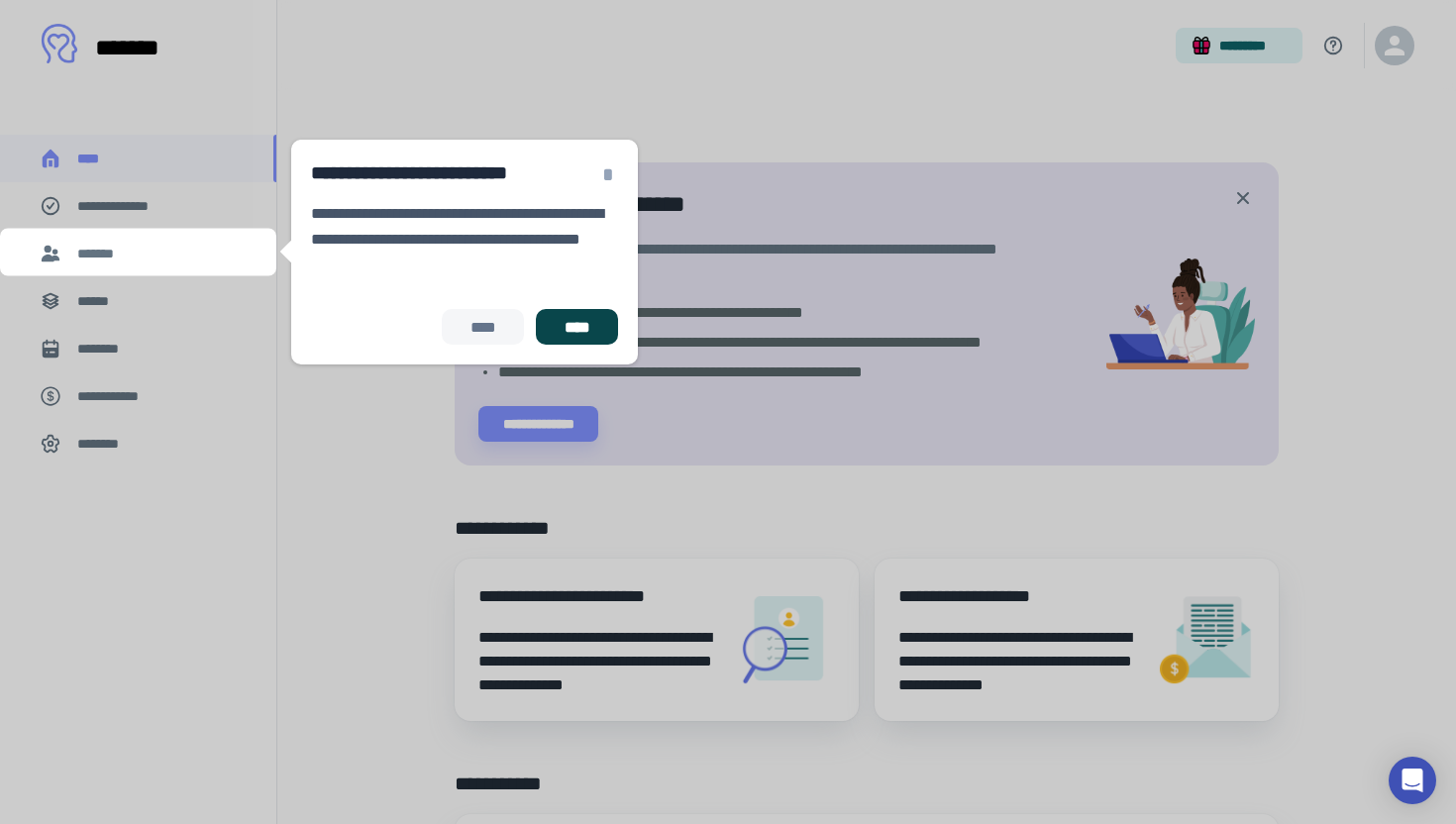 click on "****" at bounding box center (576, 327) 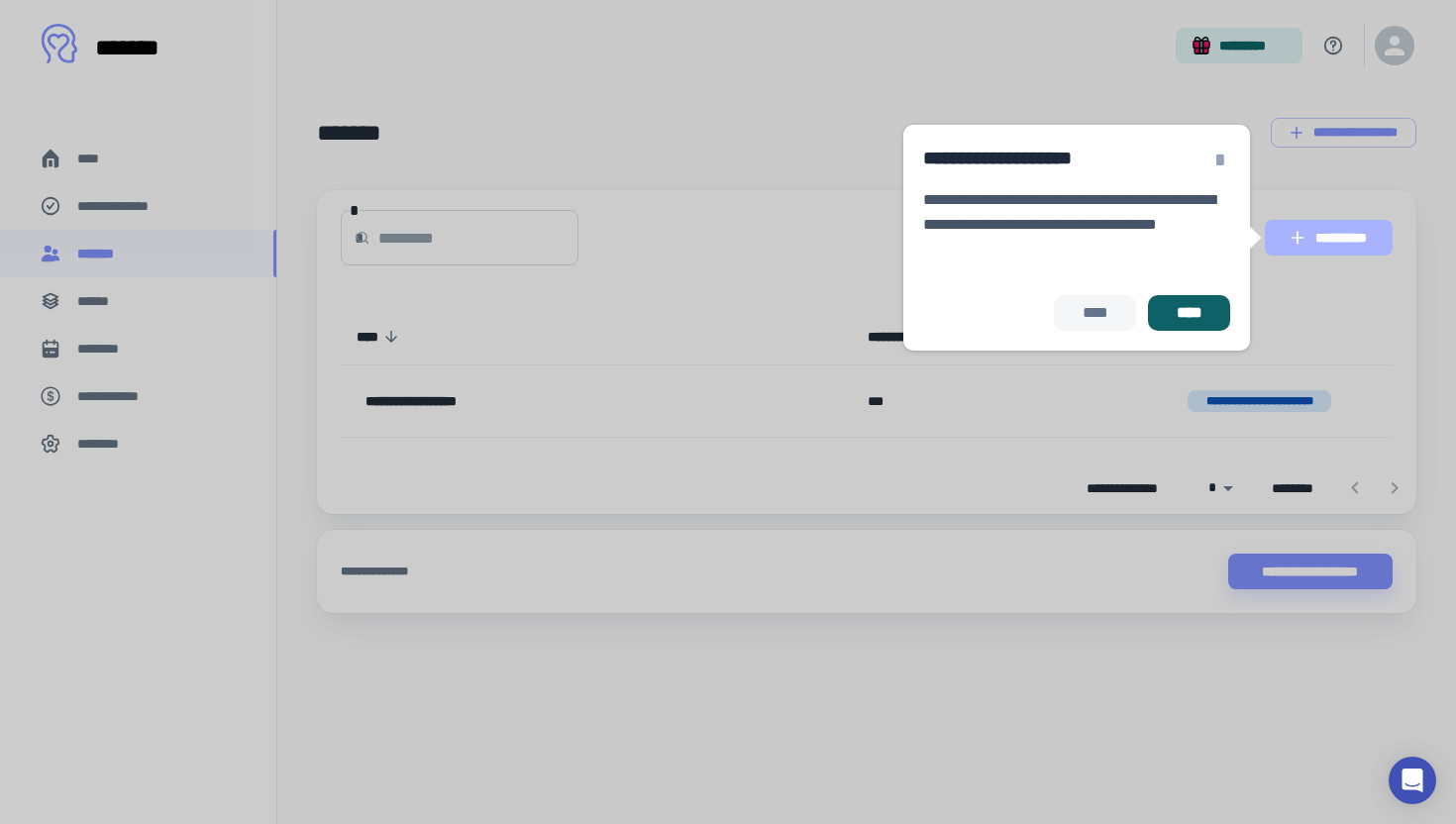 click on "**********" at bounding box center (1328, 238) 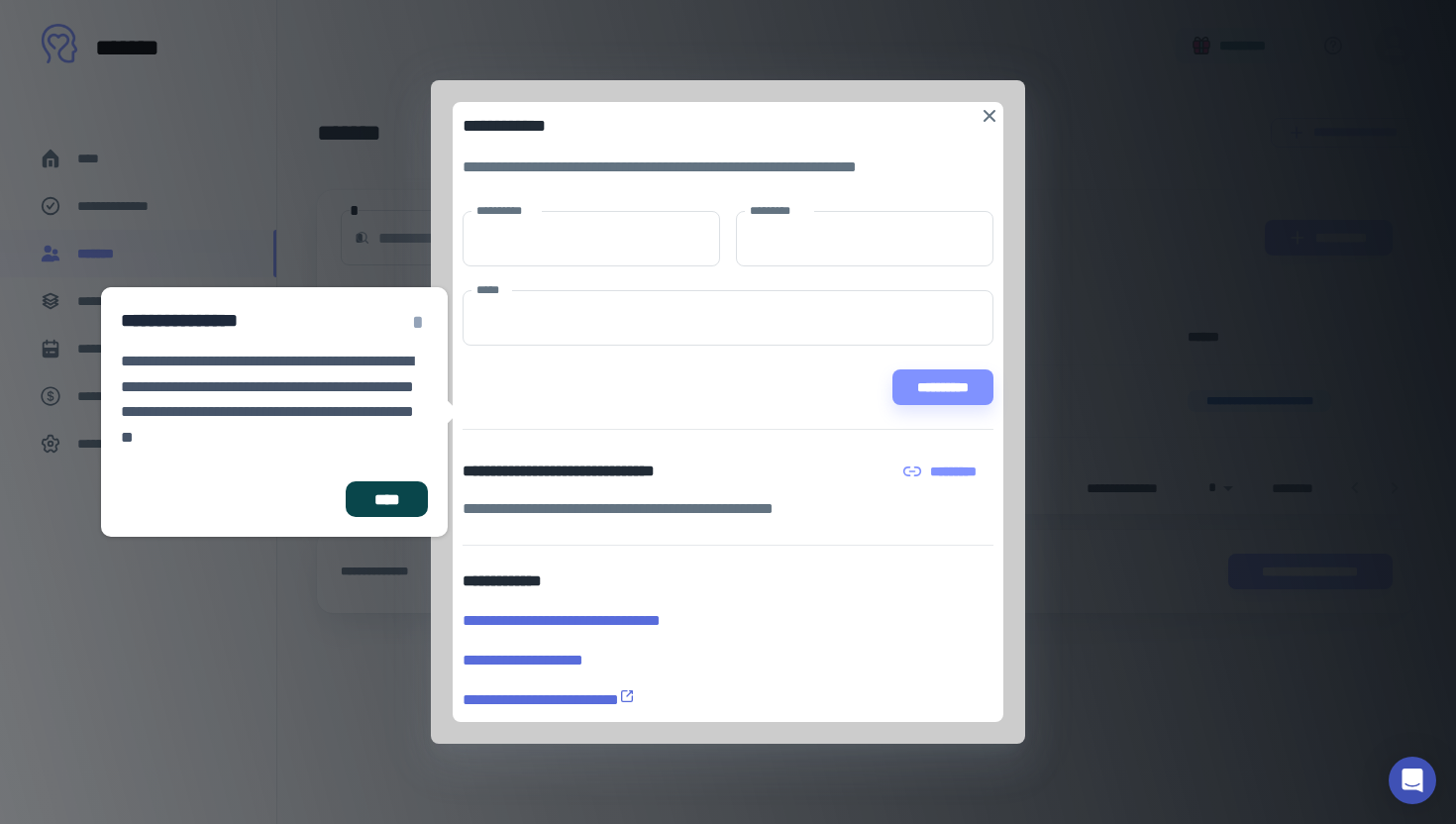 click on "****" at bounding box center [386, 499] 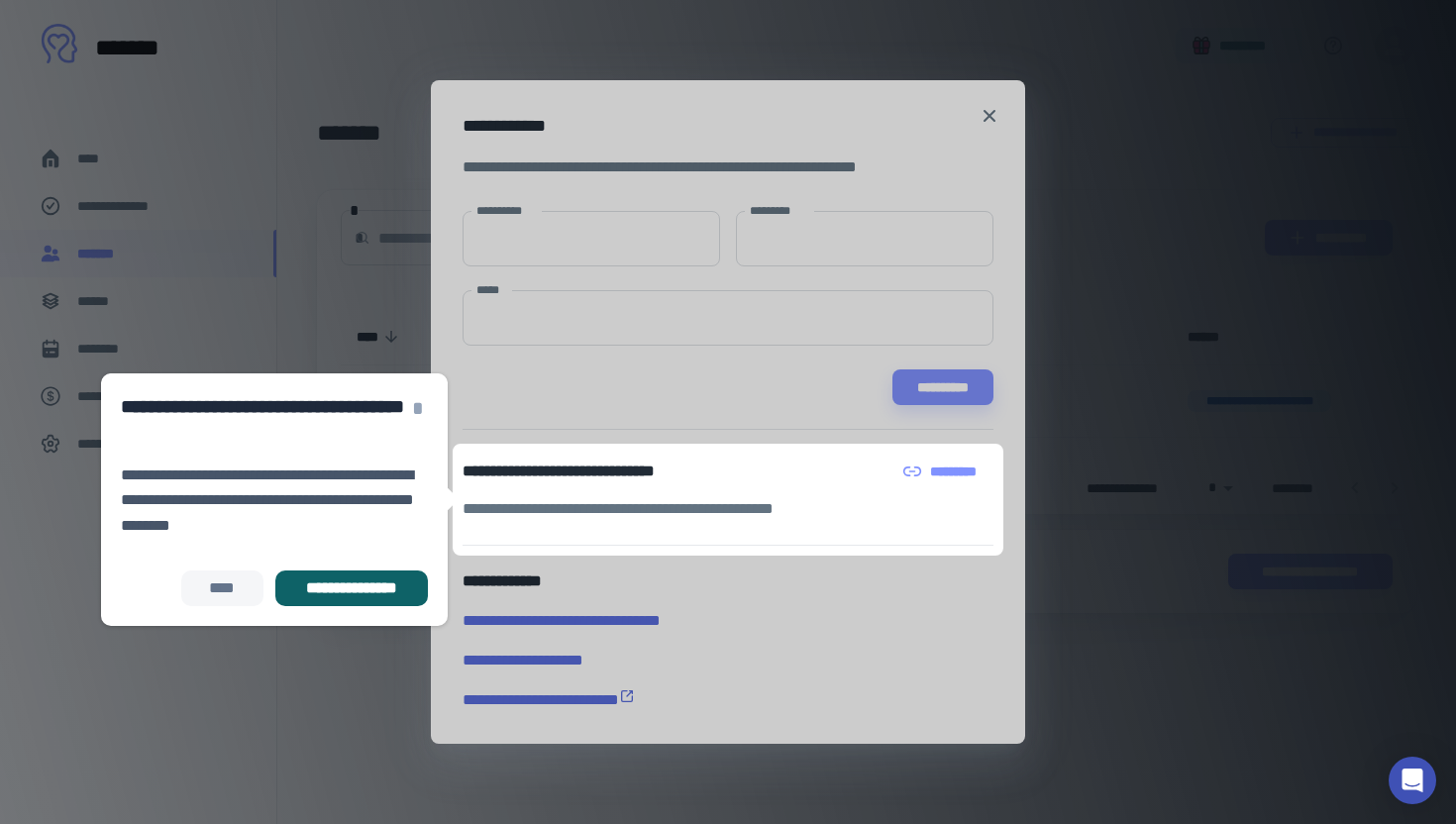 click 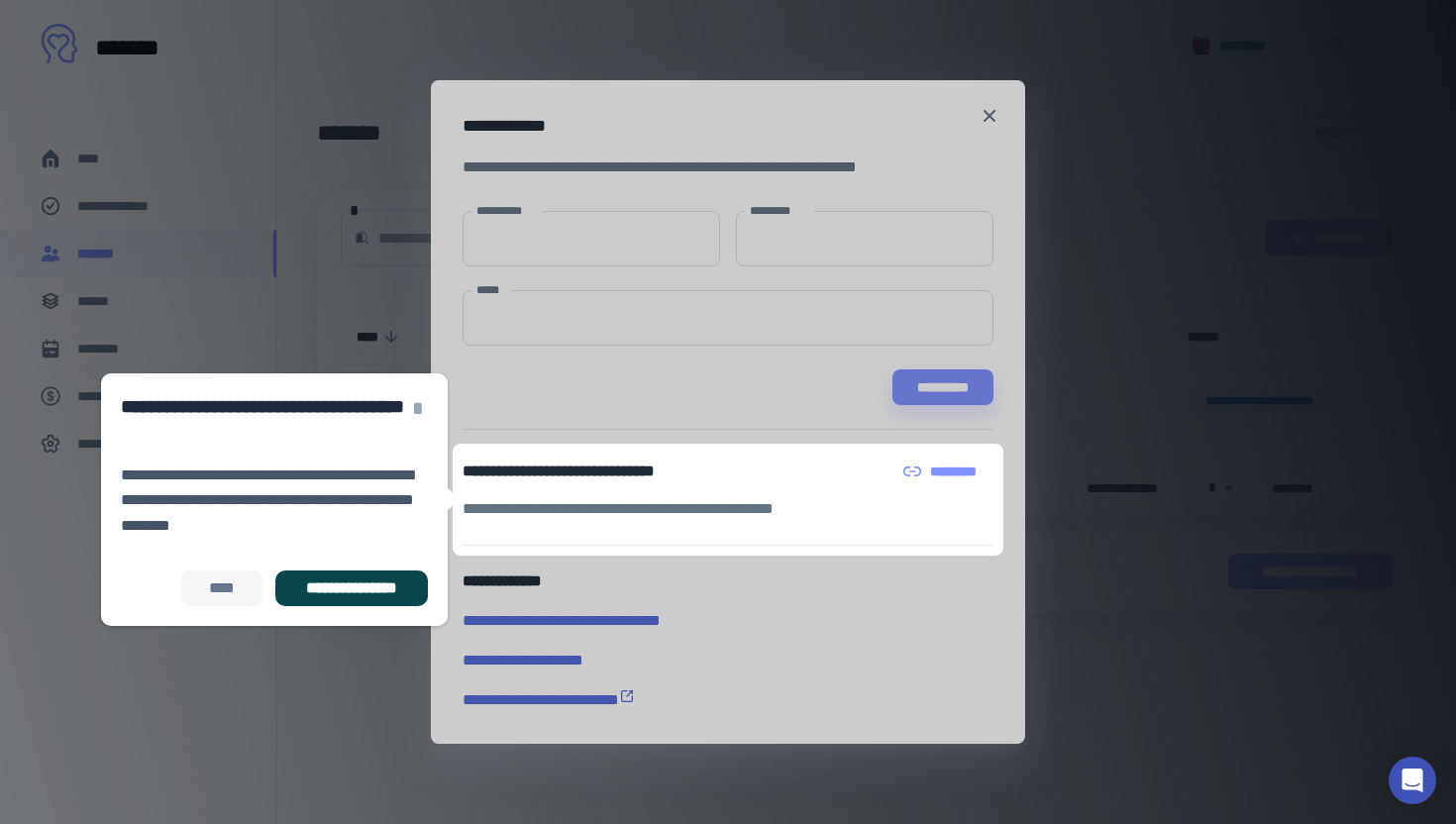 click on "**********" at bounding box center [352, 588] 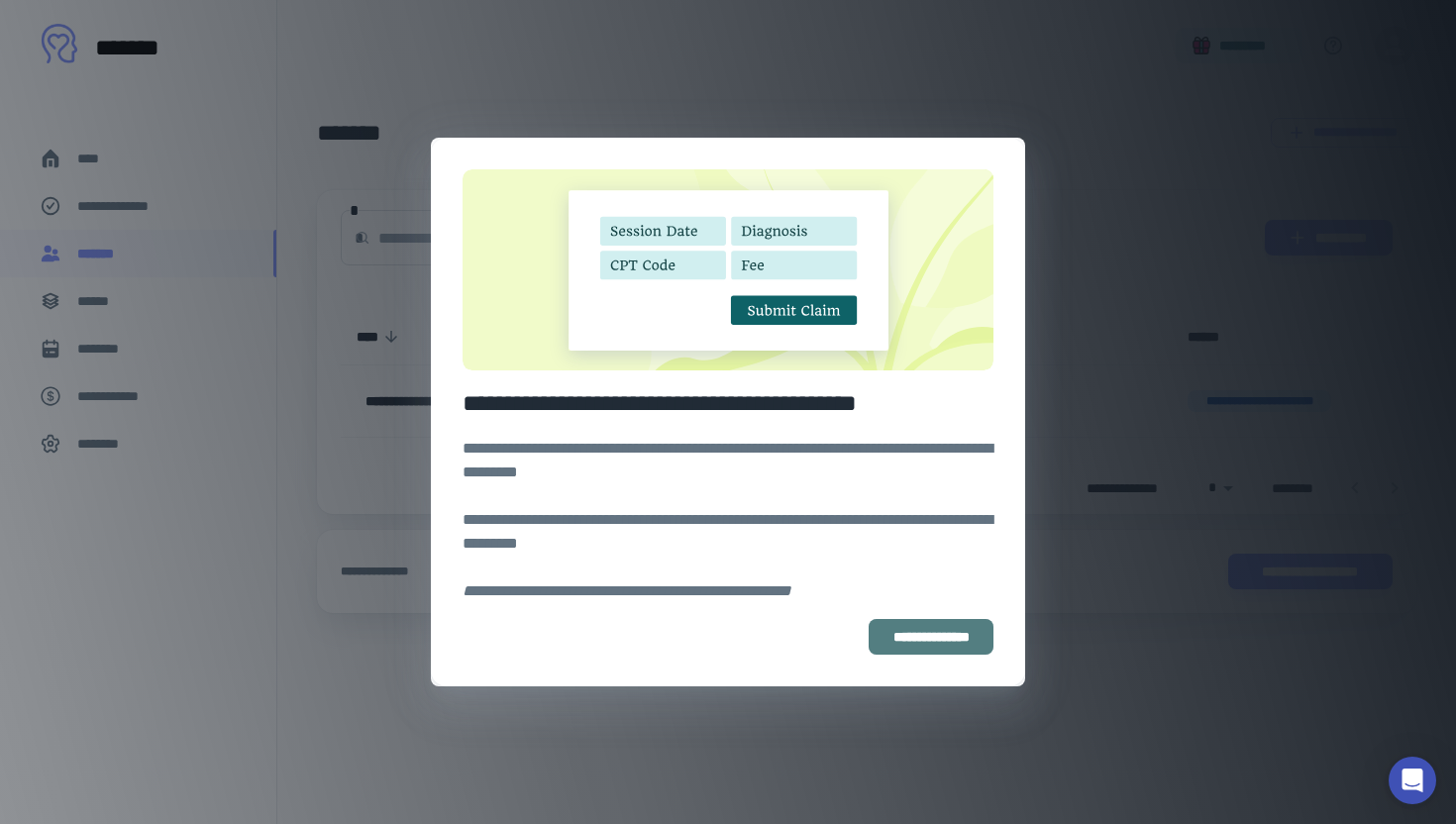click on "**********" at bounding box center (931, 637) 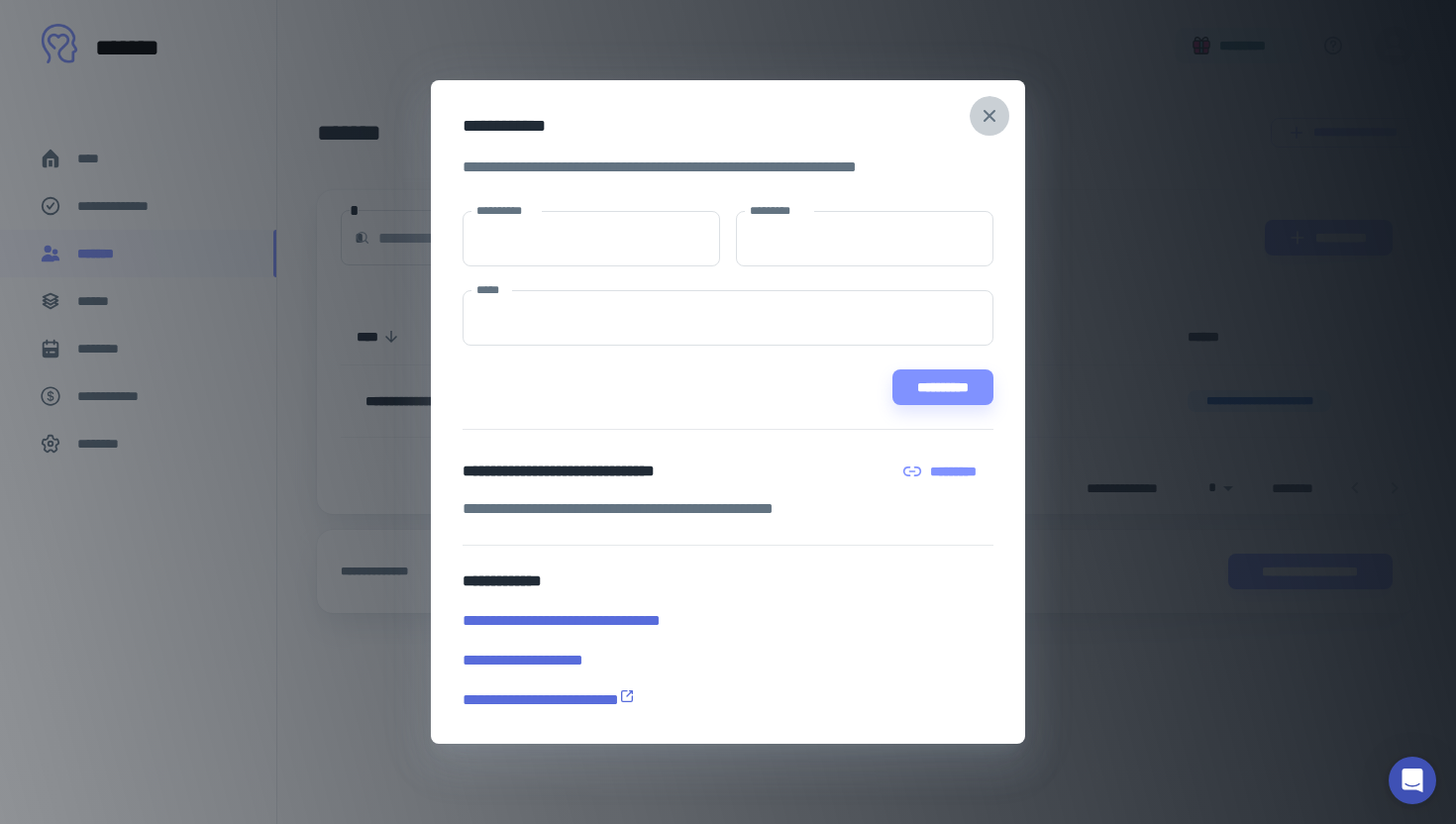 click 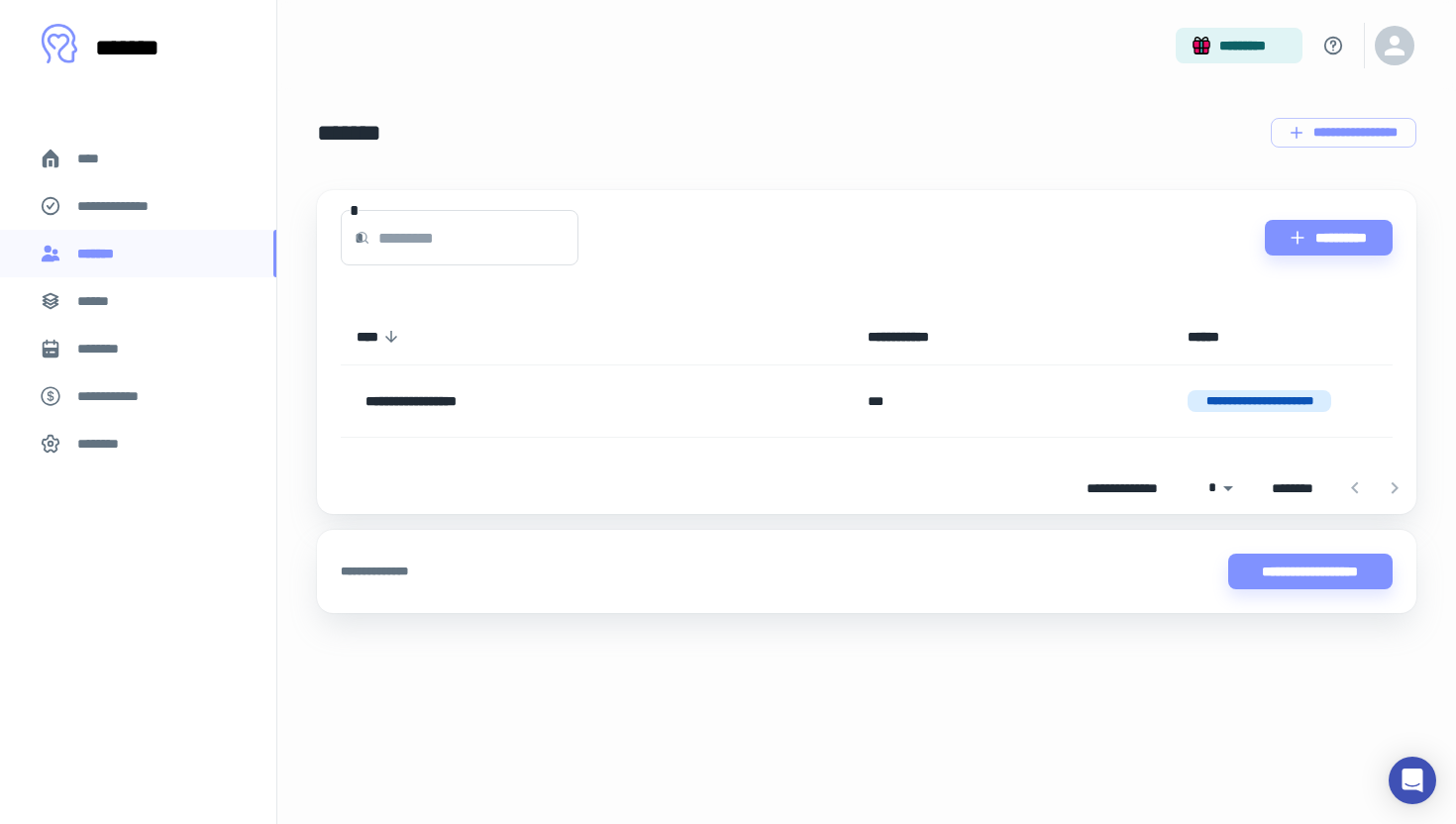 click on "******" at bounding box center (138, 301) 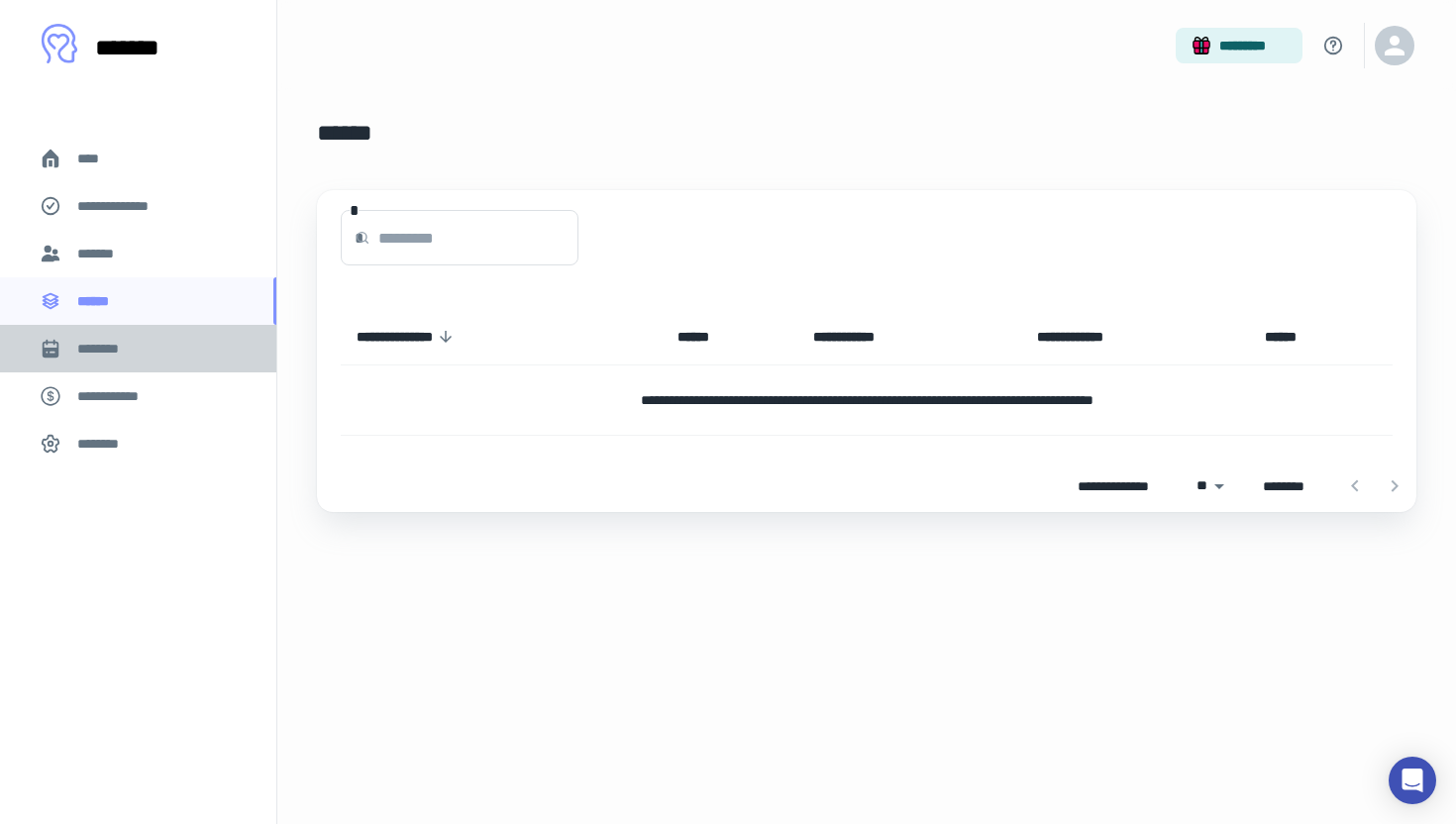 click on "********" at bounding box center [138, 349] 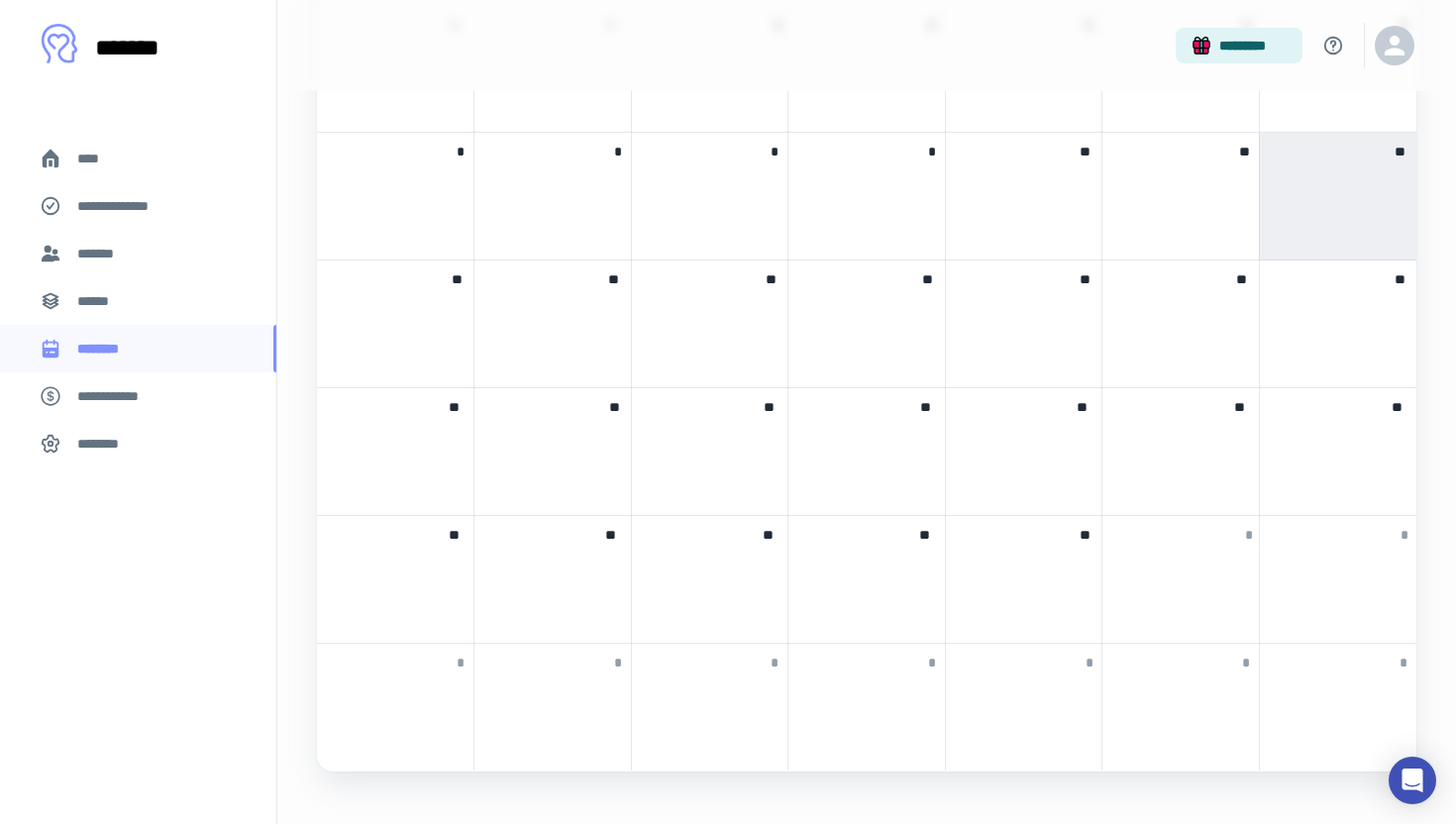 scroll, scrollTop: 738, scrollLeft: 0, axis: vertical 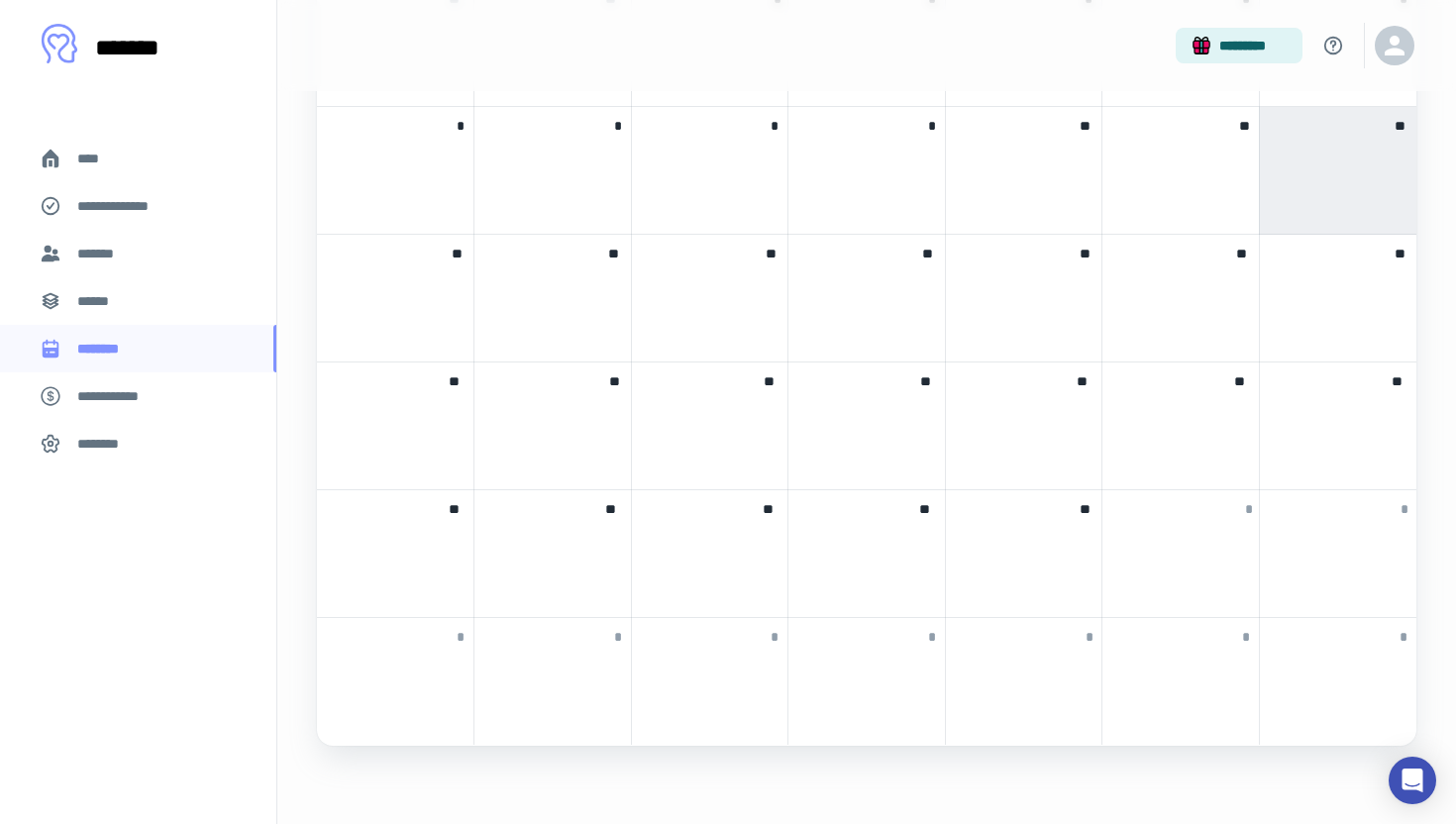 click on "**********" at bounding box center (118, 396) 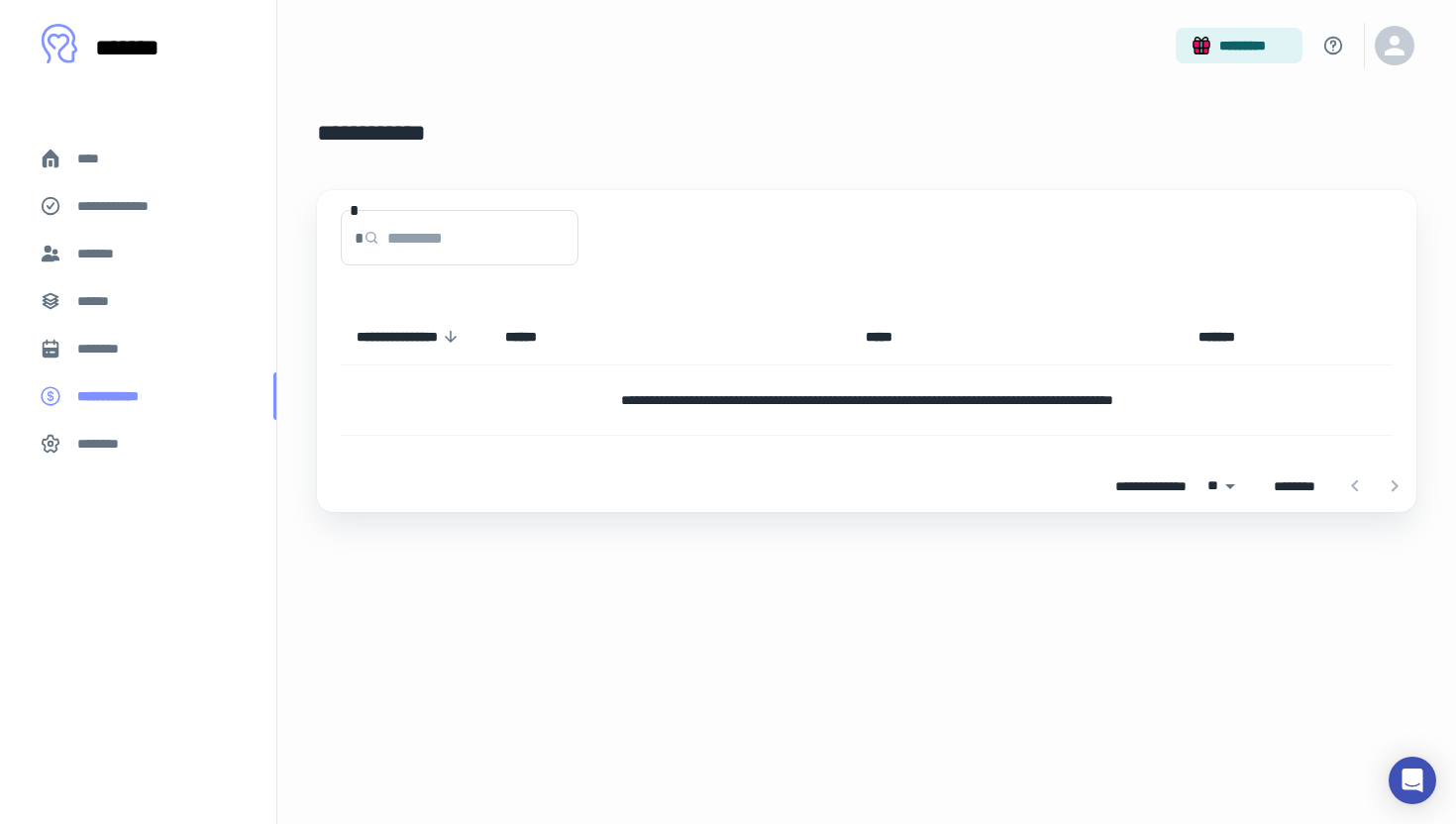 scroll, scrollTop: 0, scrollLeft: 0, axis: both 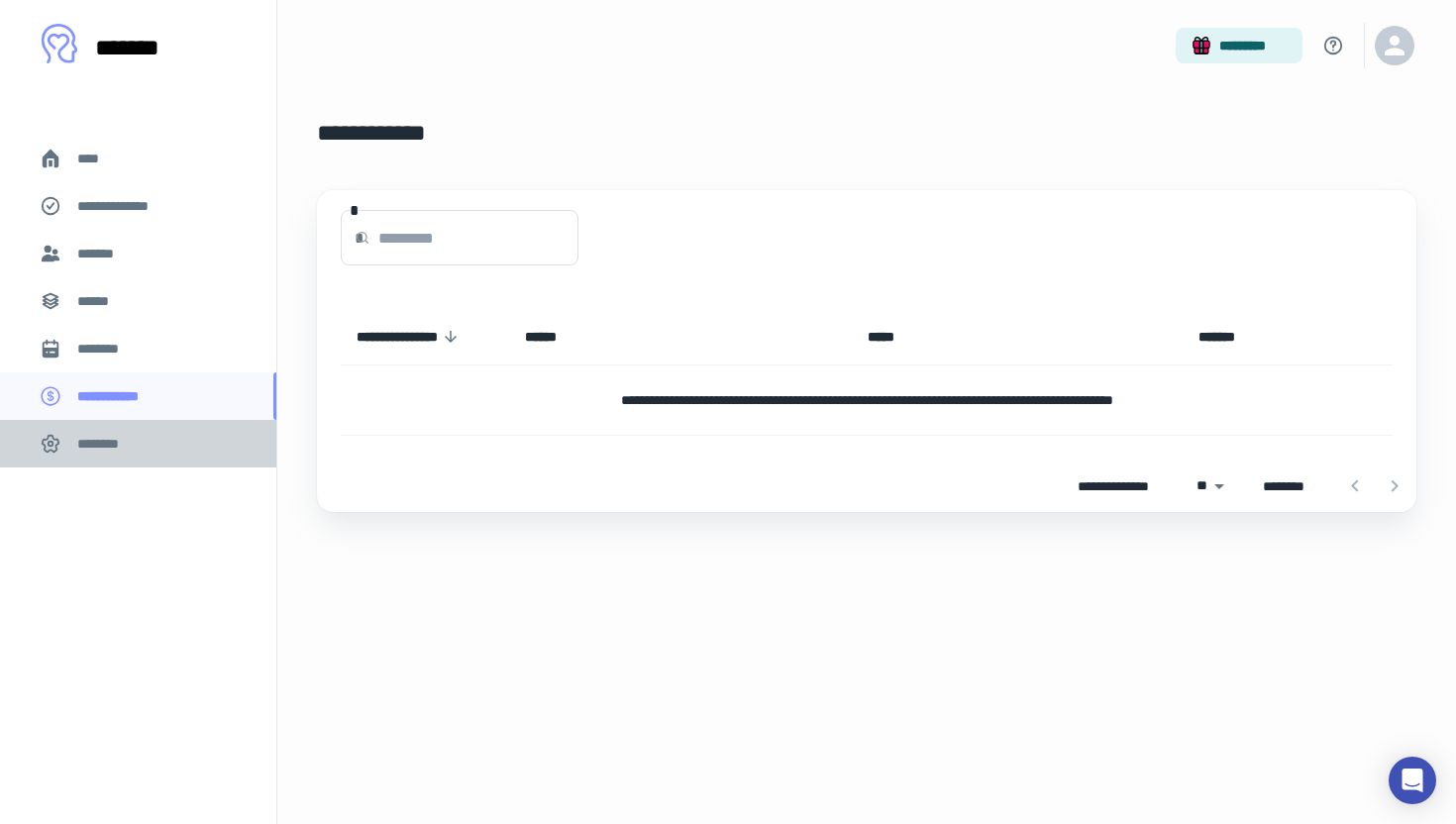 click on "********" at bounding box center (104, 444) 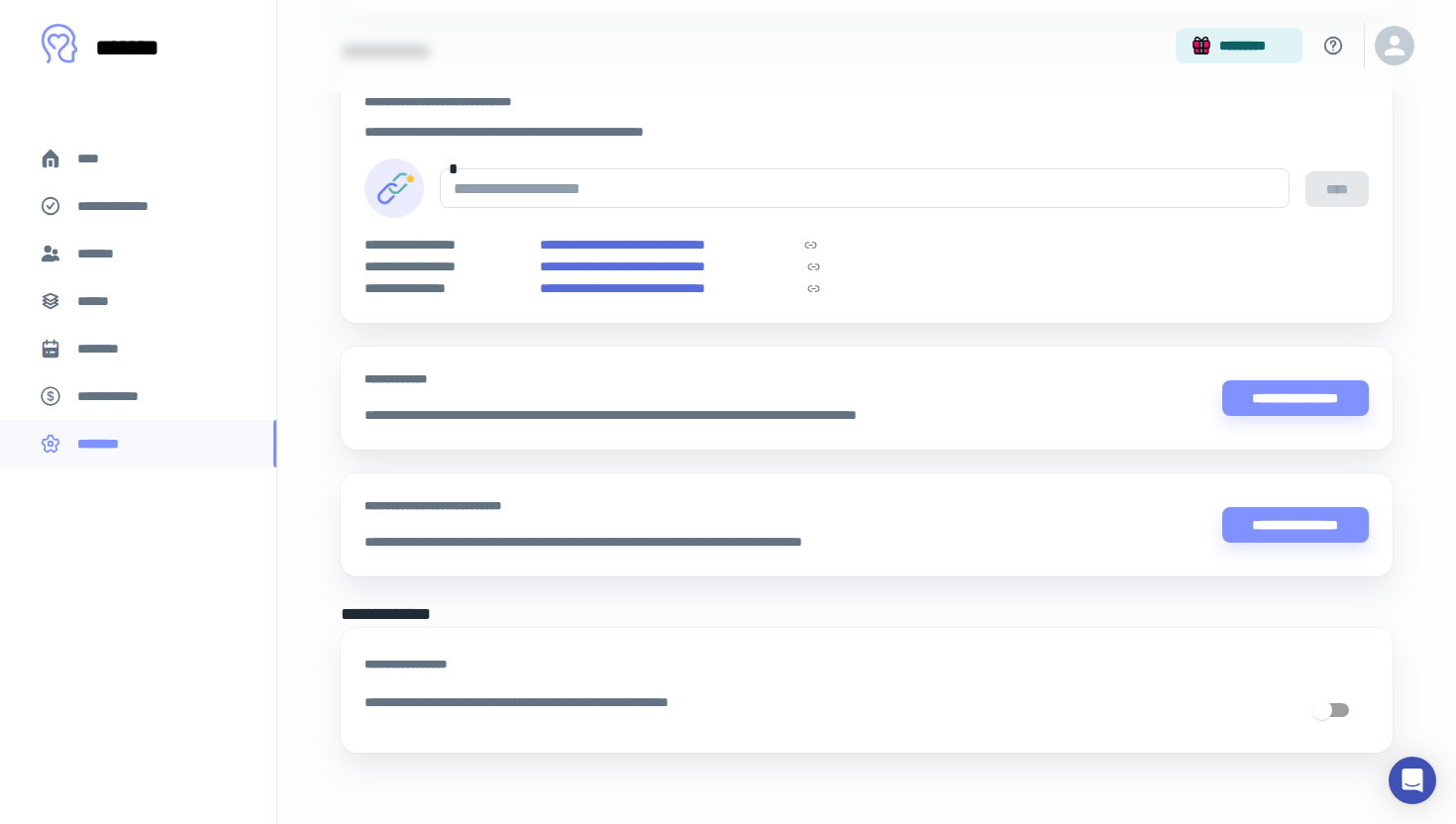 scroll, scrollTop: 1076, scrollLeft: 0, axis: vertical 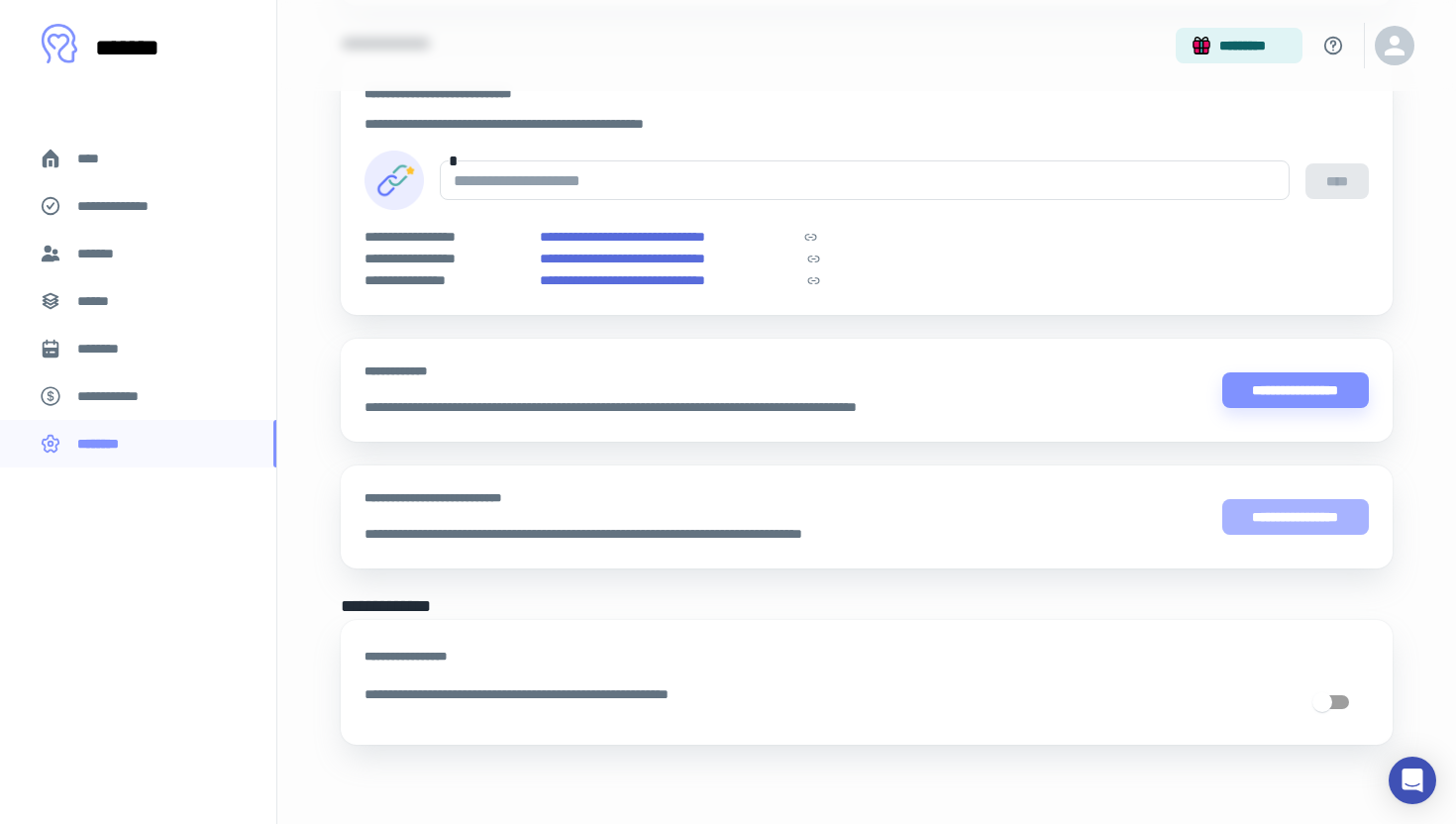 click on "**********" at bounding box center [1296, 517] 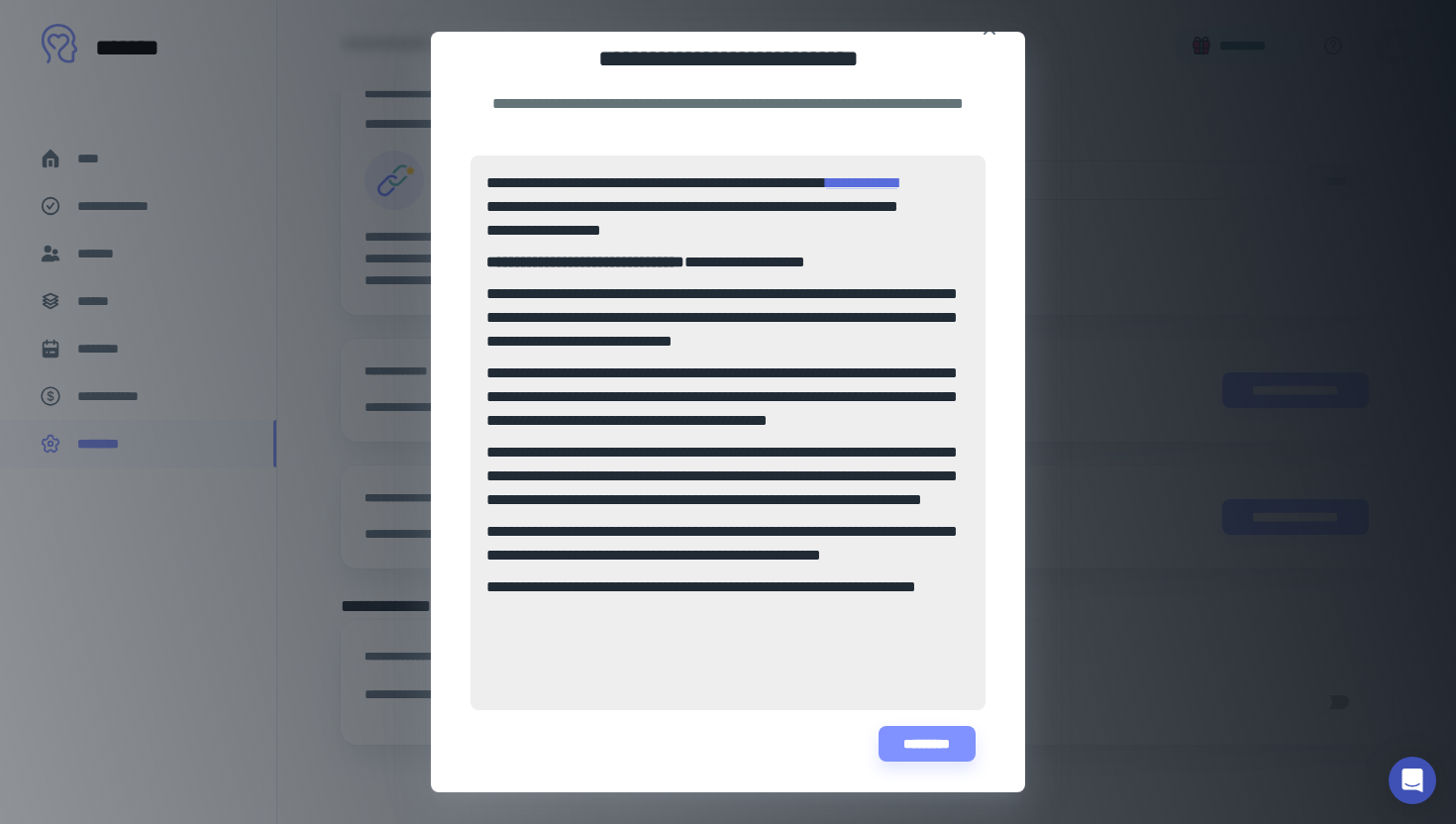 scroll, scrollTop: 44, scrollLeft: 0, axis: vertical 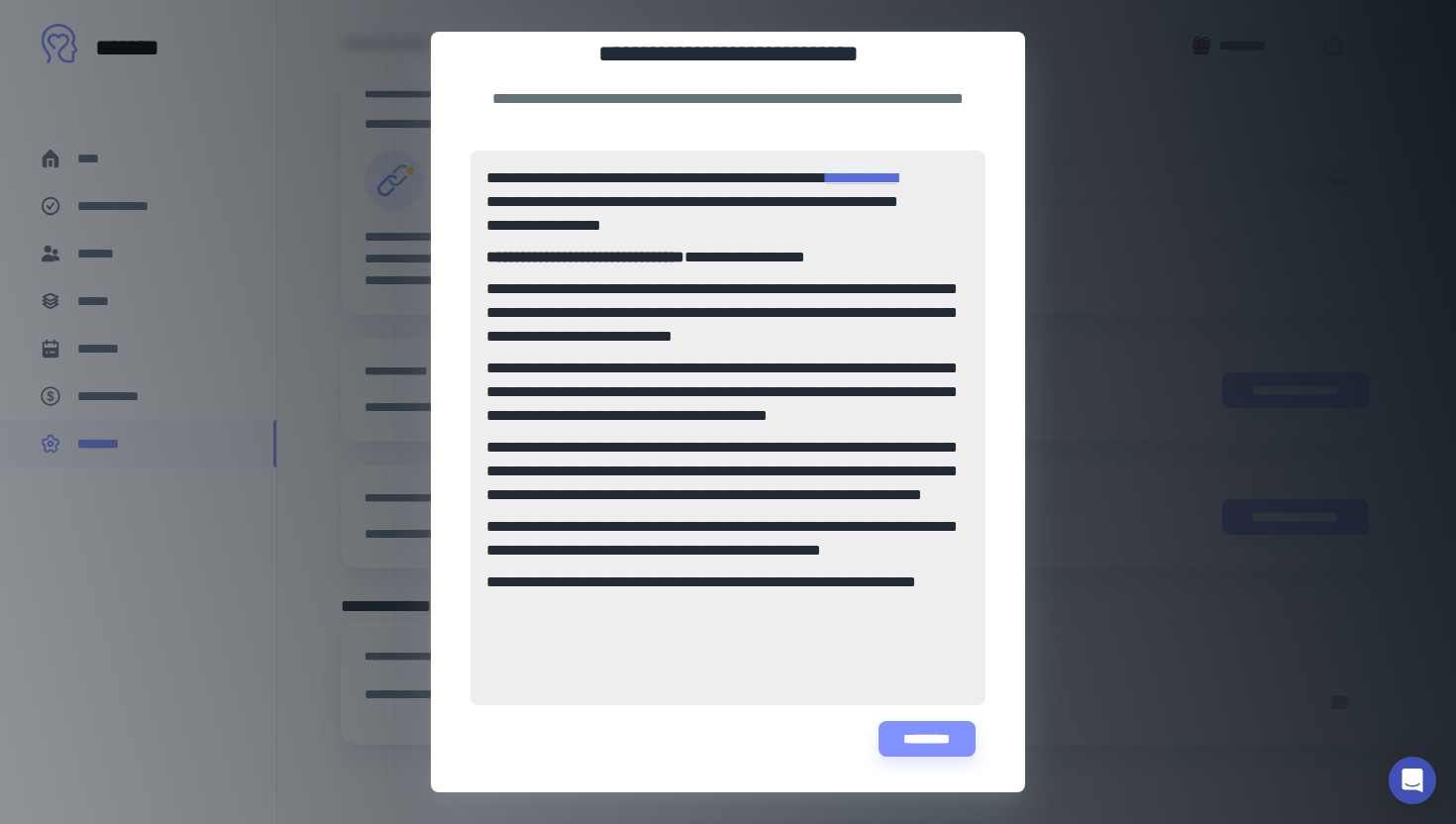 click on "**********" at bounding box center (728, 412) 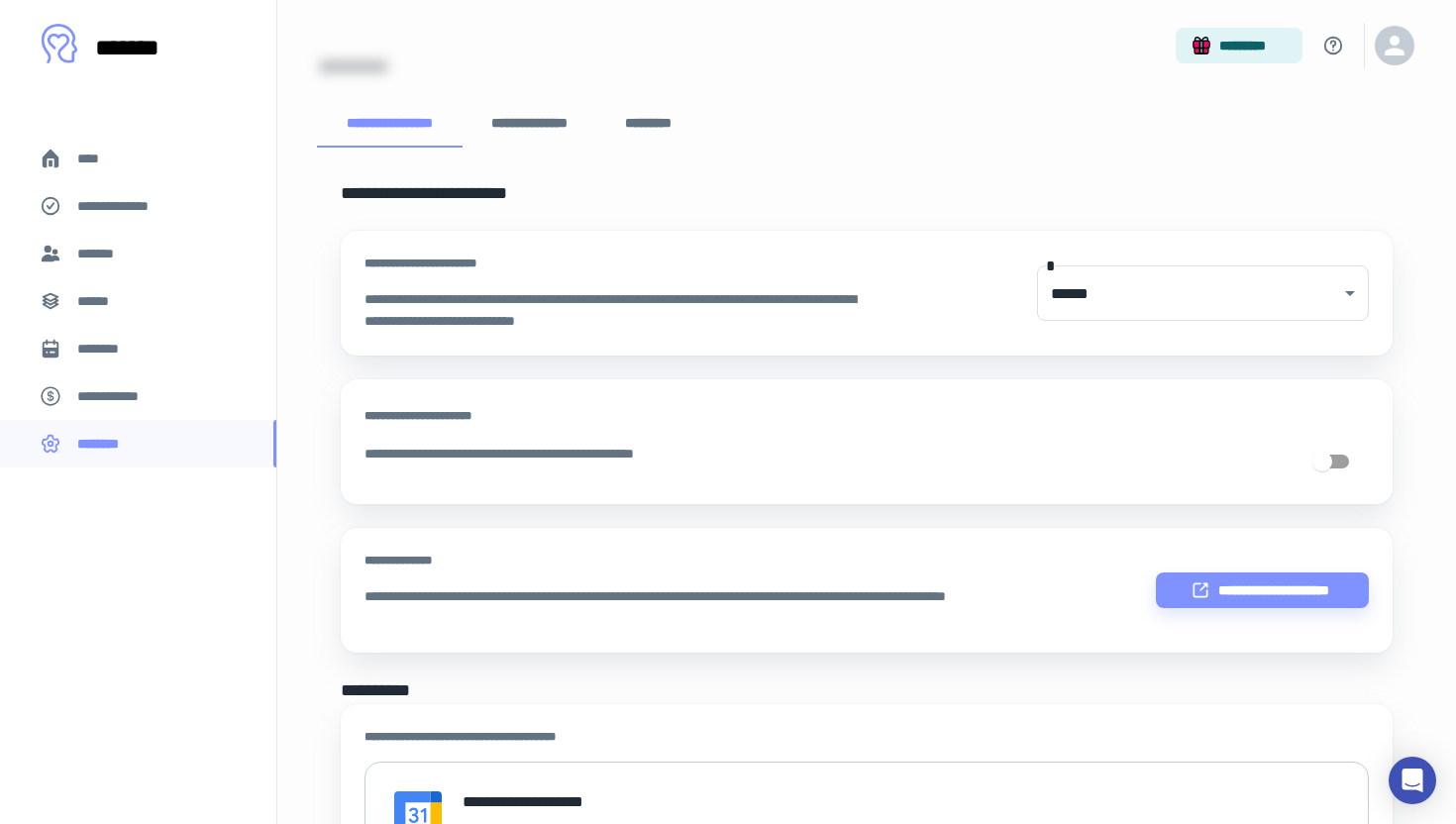 scroll, scrollTop: 0, scrollLeft: 0, axis: both 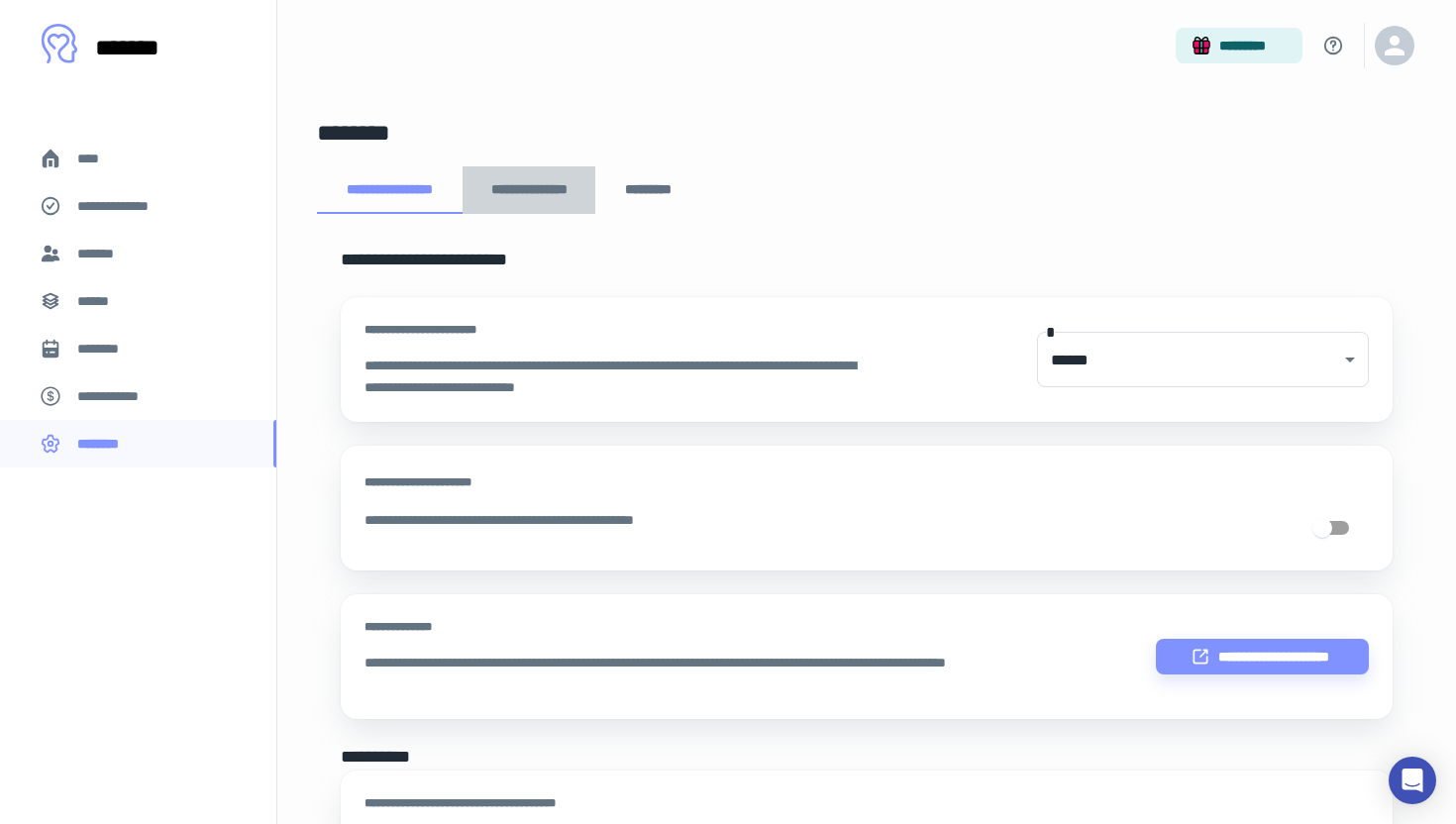 click on "**********" at bounding box center (529, 190) 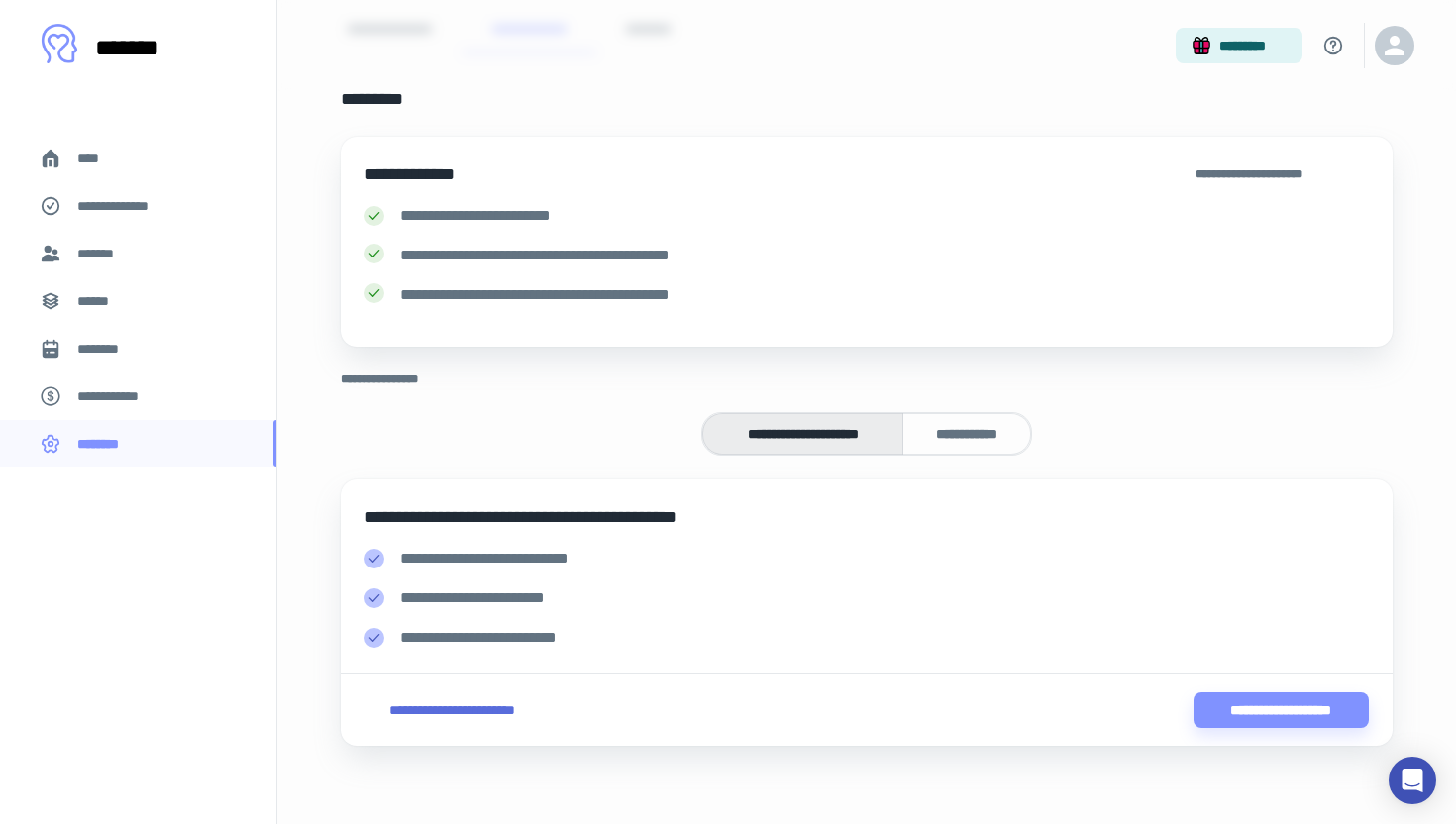 scroll, scrollTop: 161, scrollLeft: 0, axis: vertical 